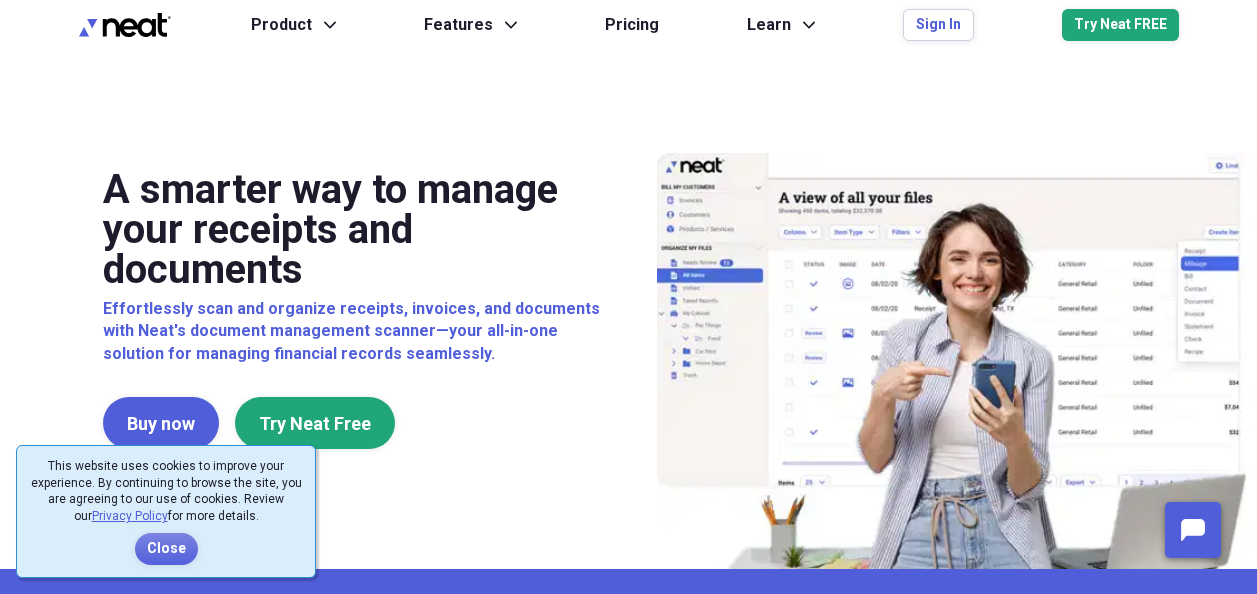 scroll, scrollTop: 0, scrollLeft: 0, axis: both 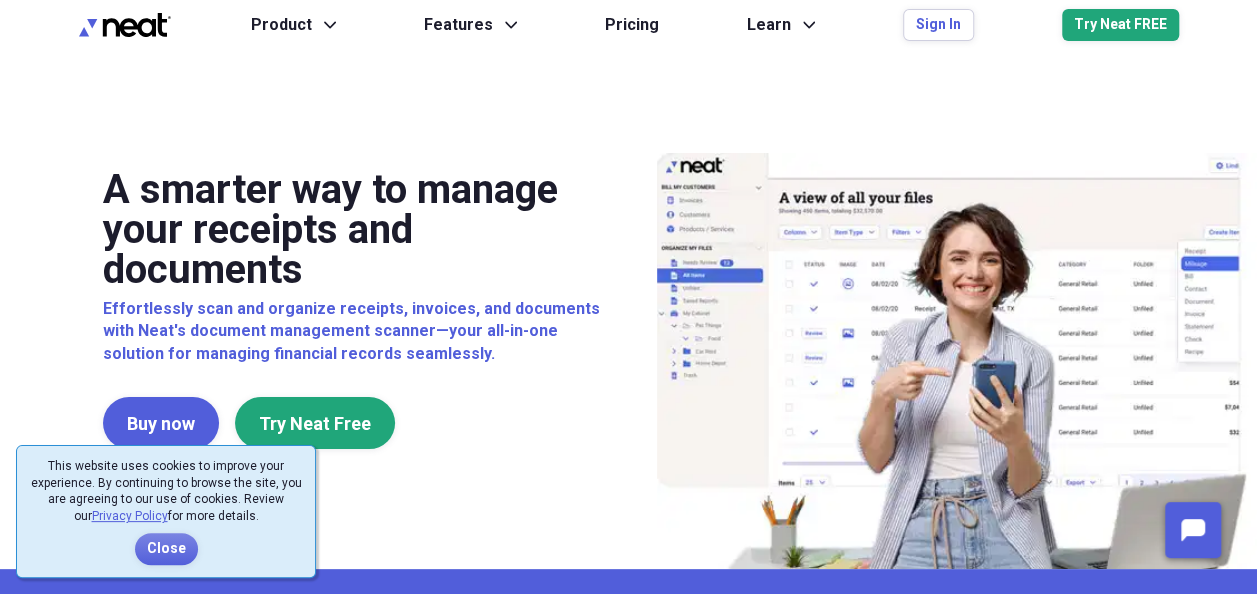 click on "Product Expand Features Expand Pricing Learn Expand Sign In Try Neat FREE" at bounding box center [715, 25] 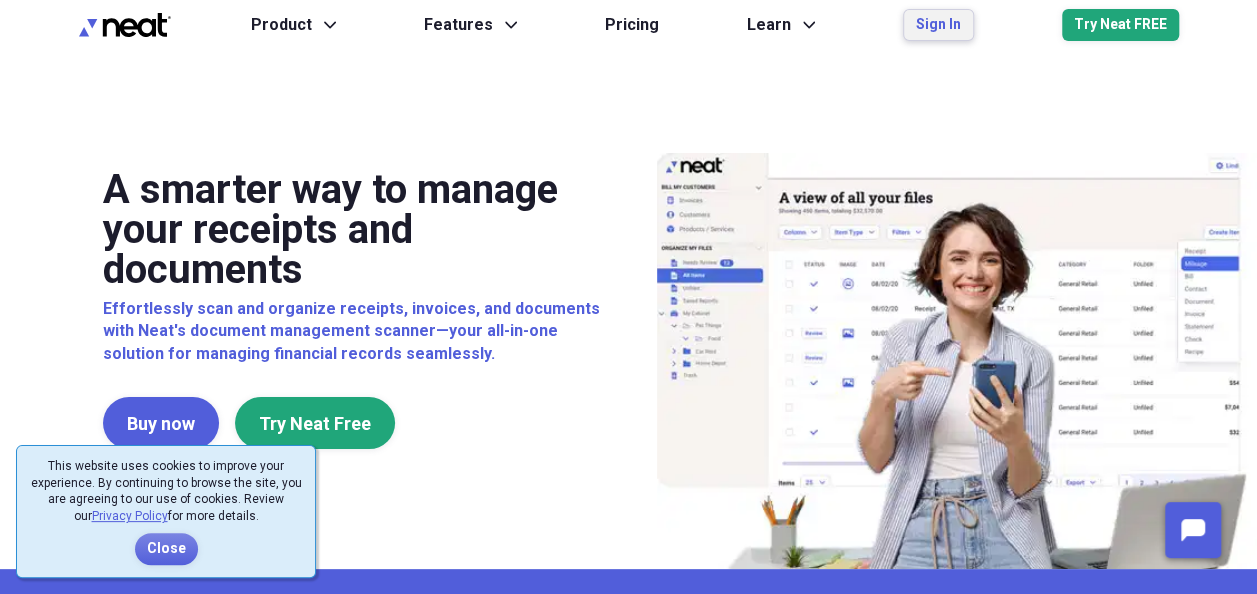 click on "Sign In" at bounding box center [938, 25] 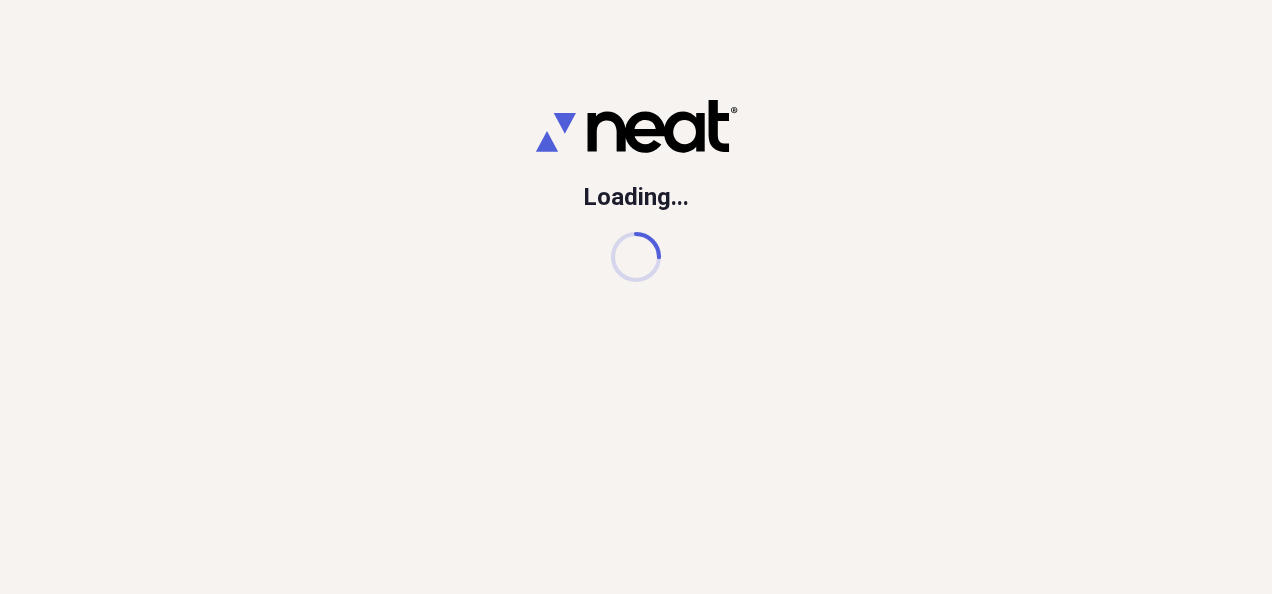scroll, scrollTop: 0, scrollLeft: 0, axis: both 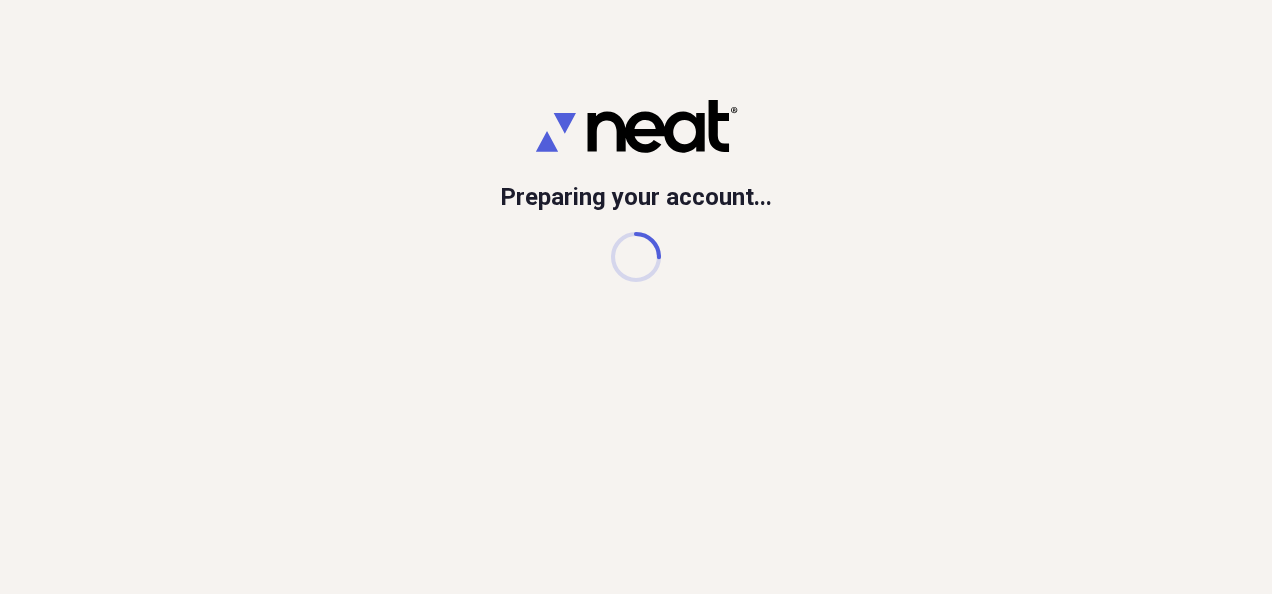 click on "Preparing your account..." at bounding box center (636, 297) 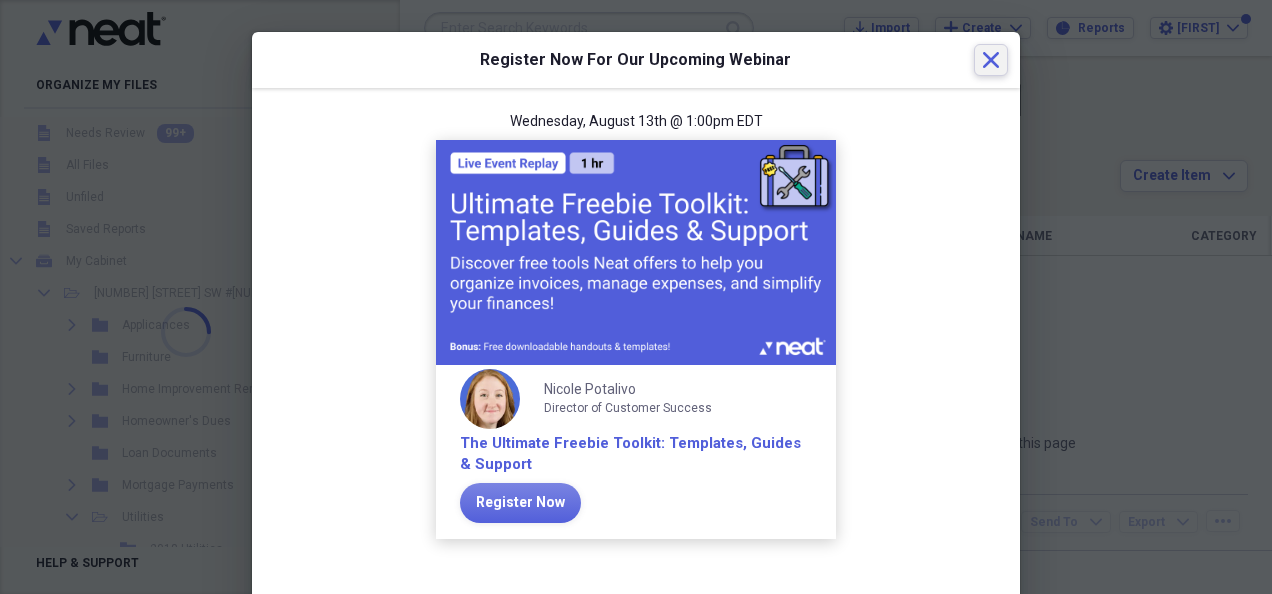 click on "Close" at bounding box center [991, 60] 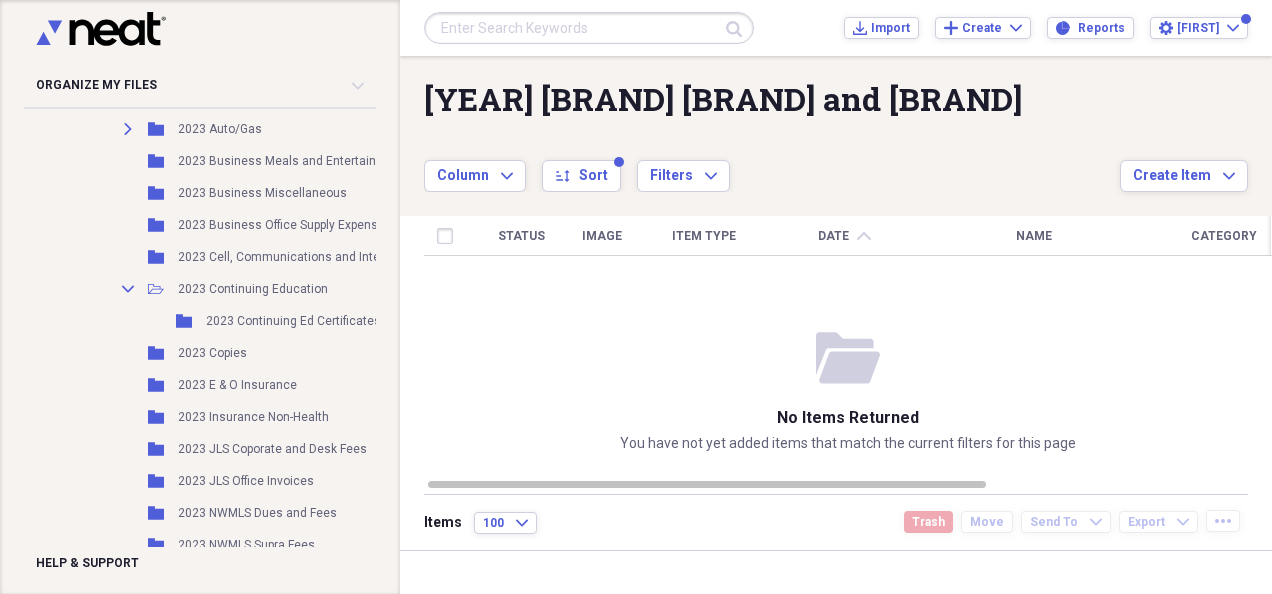 scroll, scrollTop: 1422, scrollLeft: 0, axis: vertical 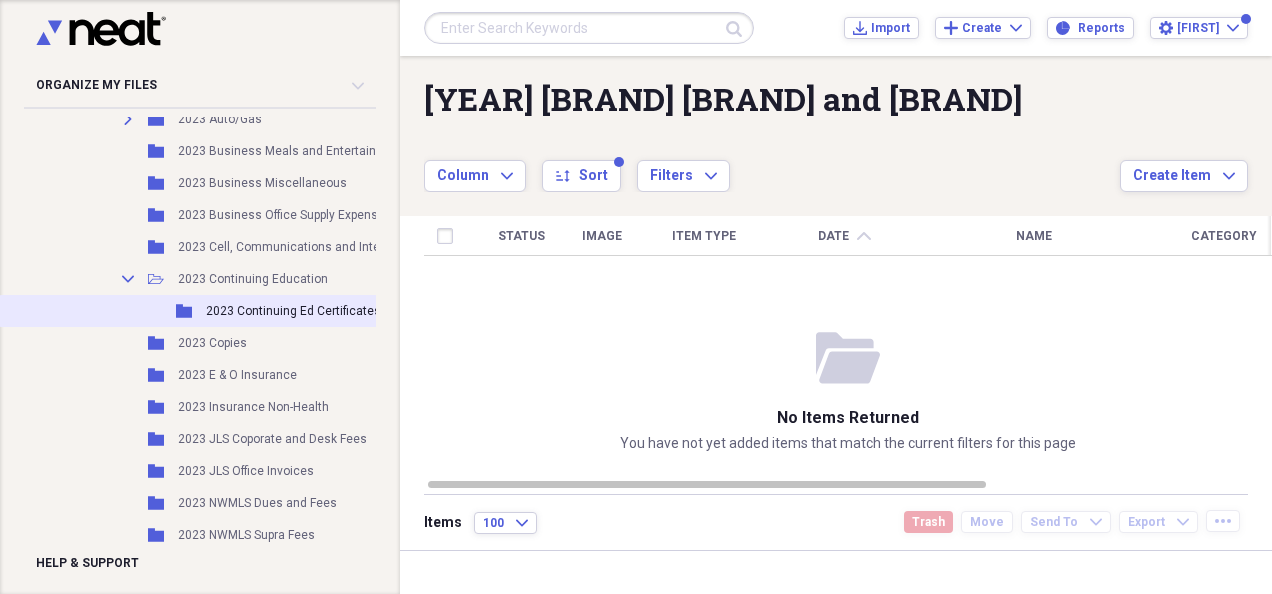 click on "2023 Continuing Ed Certificates" at bounding box center [293, 311] 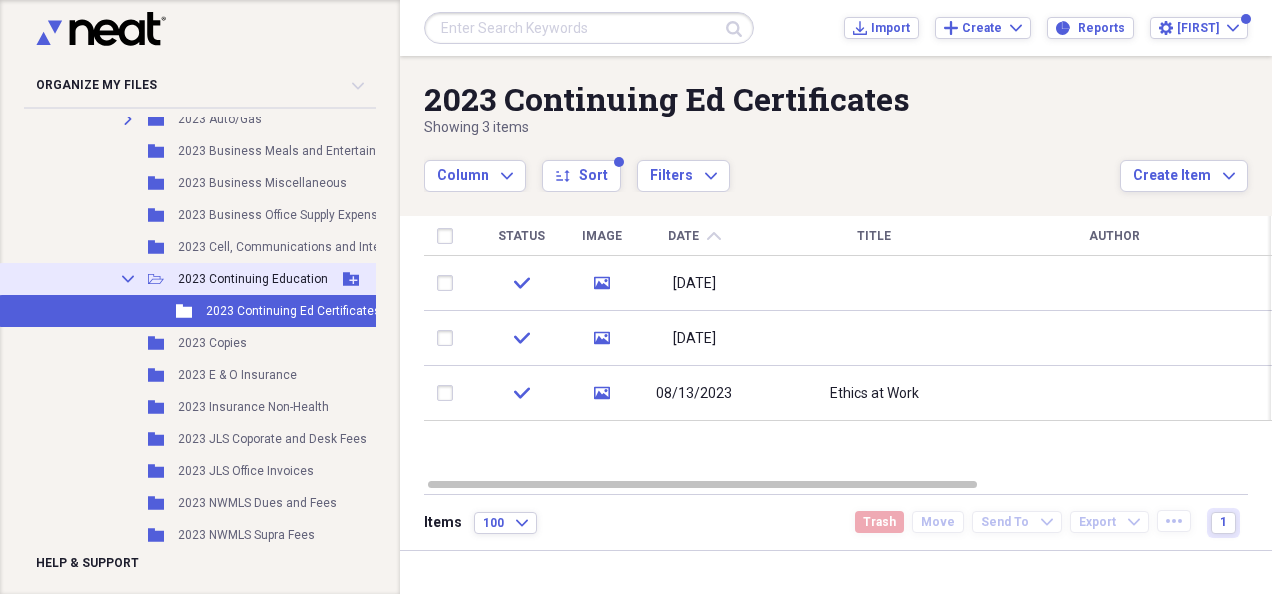 click on "2023 Continuing Education" at bounding box center (253, 279) 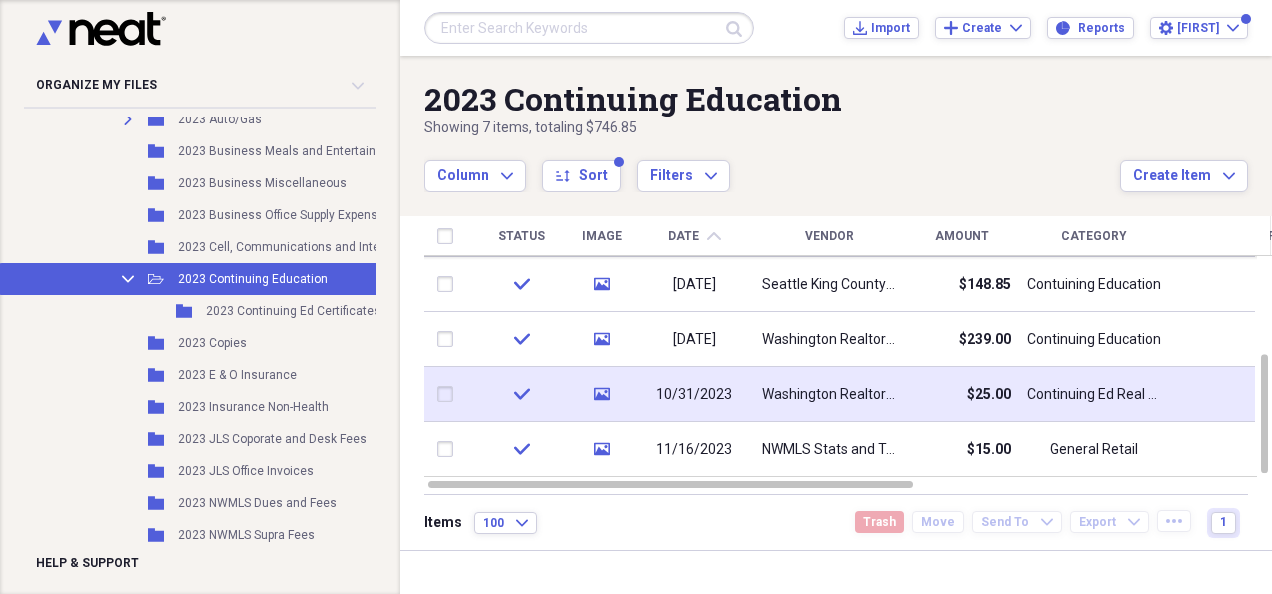 click on "Washington Realtors Assocation" at bounding box center (829, 394) 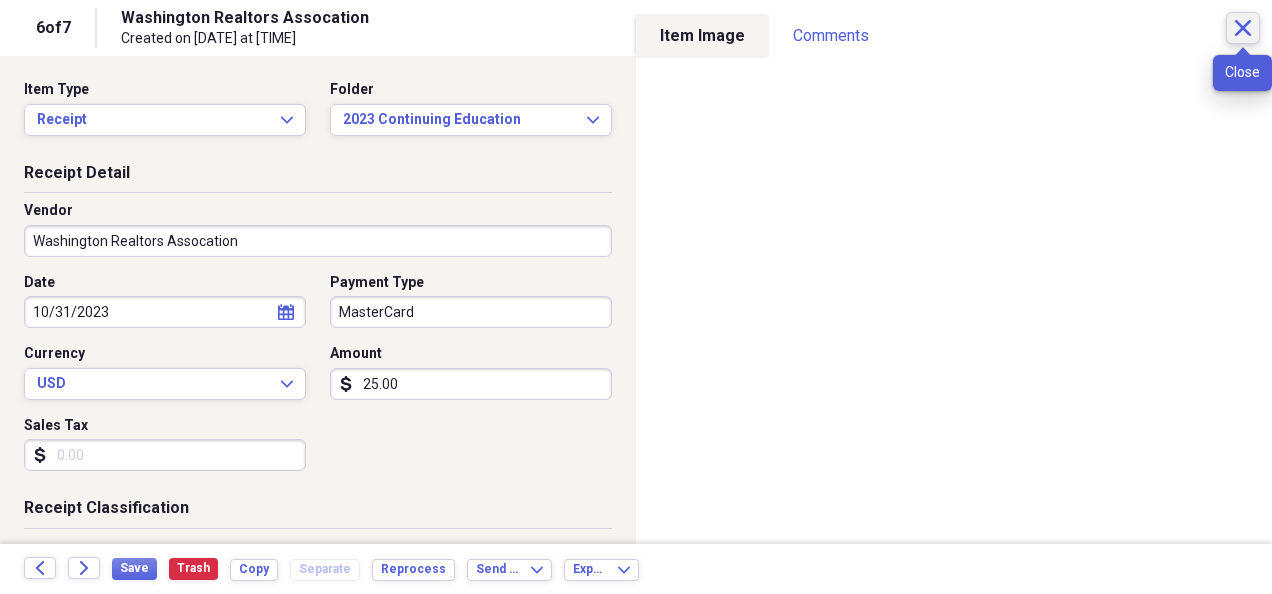 click on "Close" at bounding box center [1243, 28] 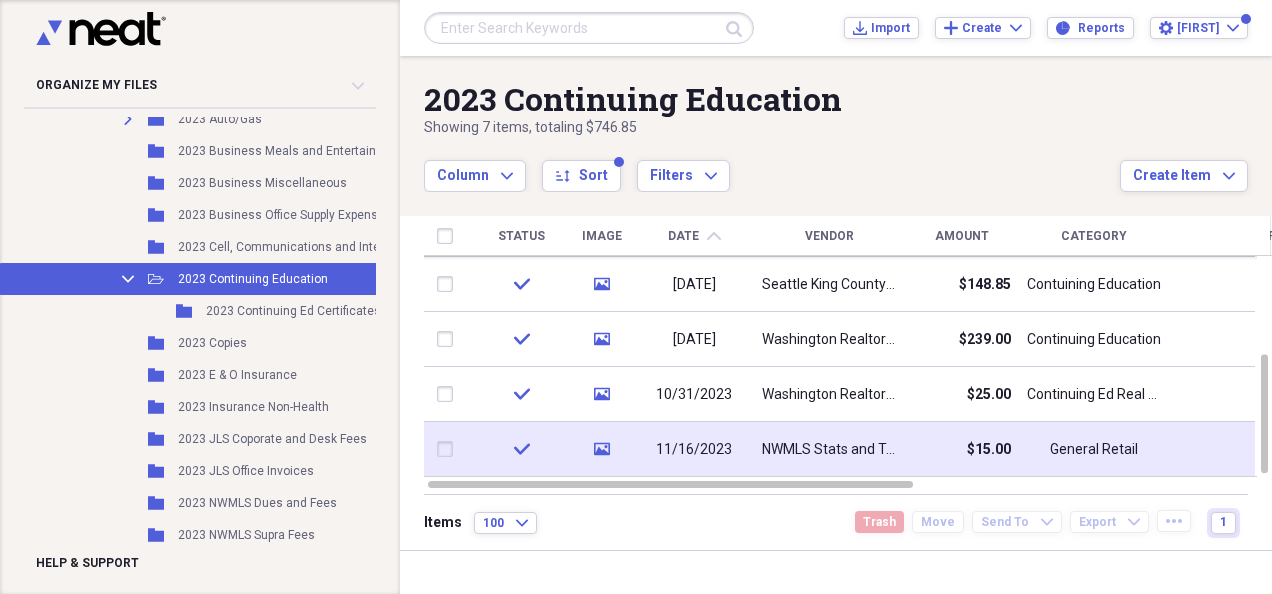 click on "NWMLS Stats and Tools Zoom Class" at bounding box center [829, 450] 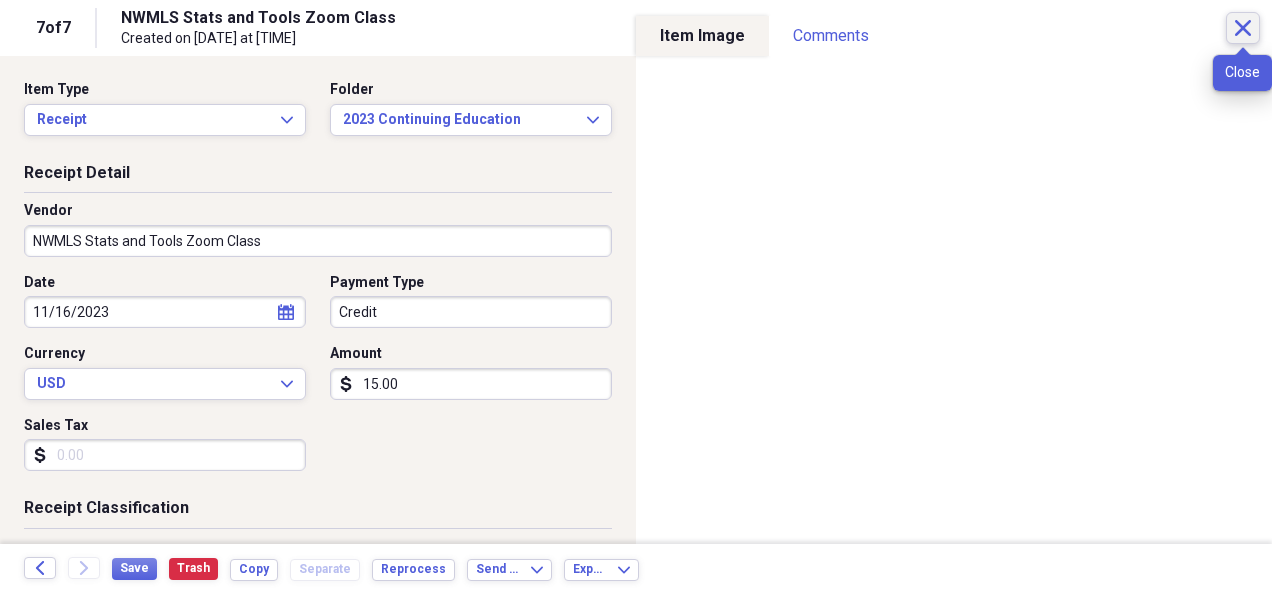click on "Close" at bounding box center [1243, 28] 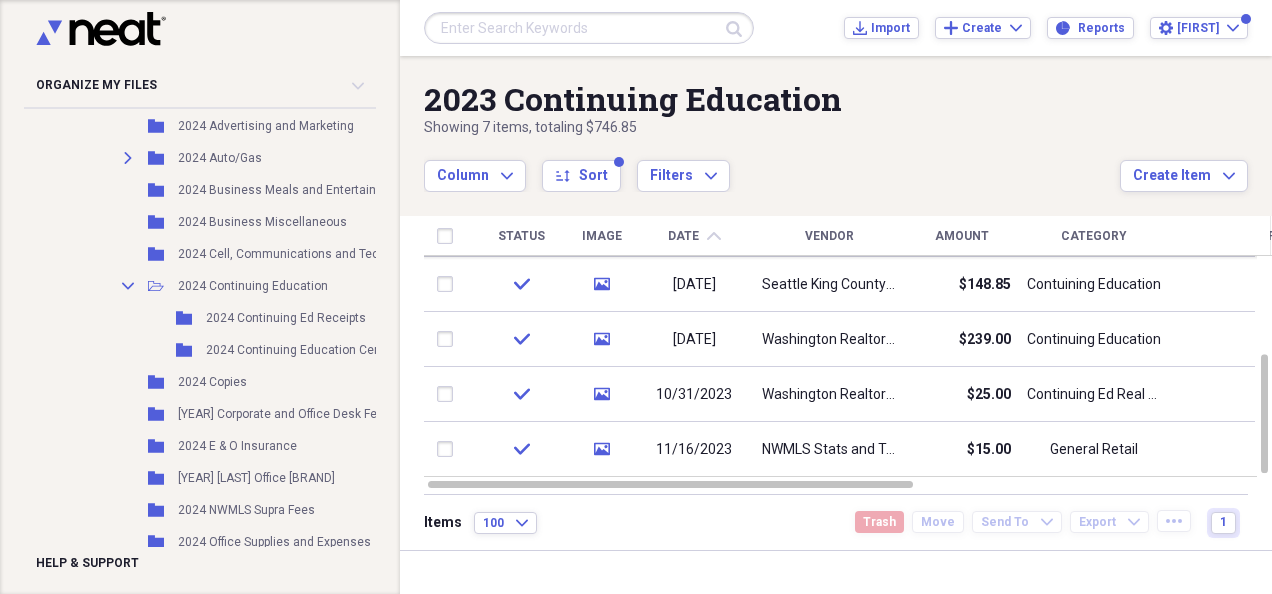 scroll, scrollTop: 2953, scrollLeft: 0, axis: vertical 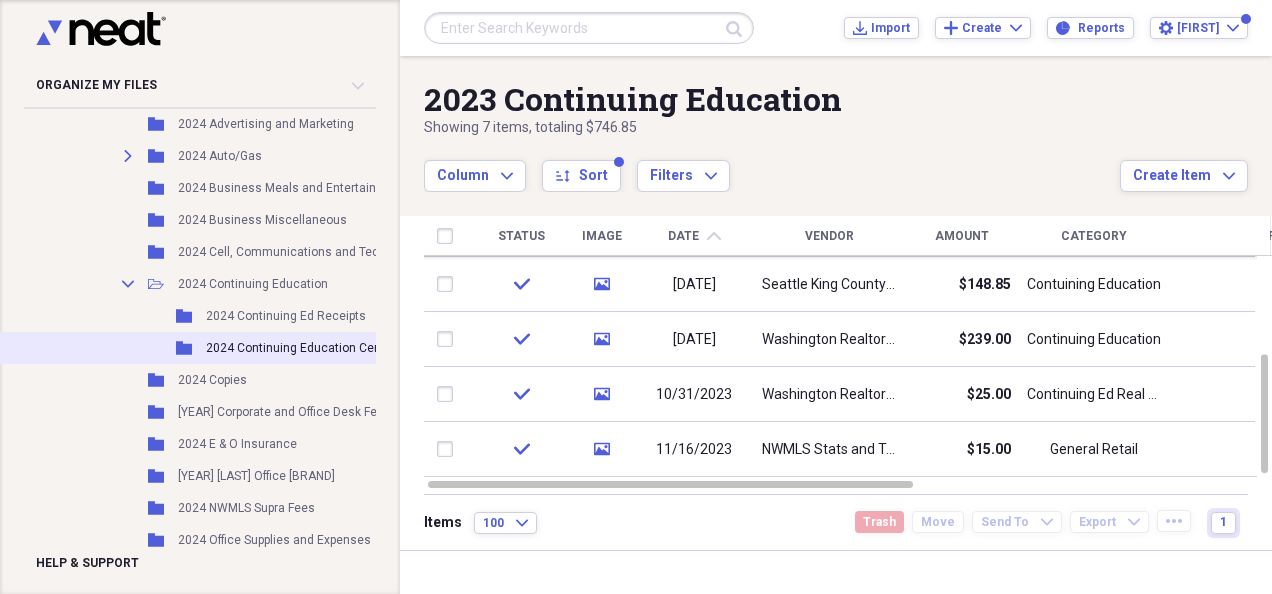 click on "2024 Continuing Education Certificates" at bounding box center [314, 348] 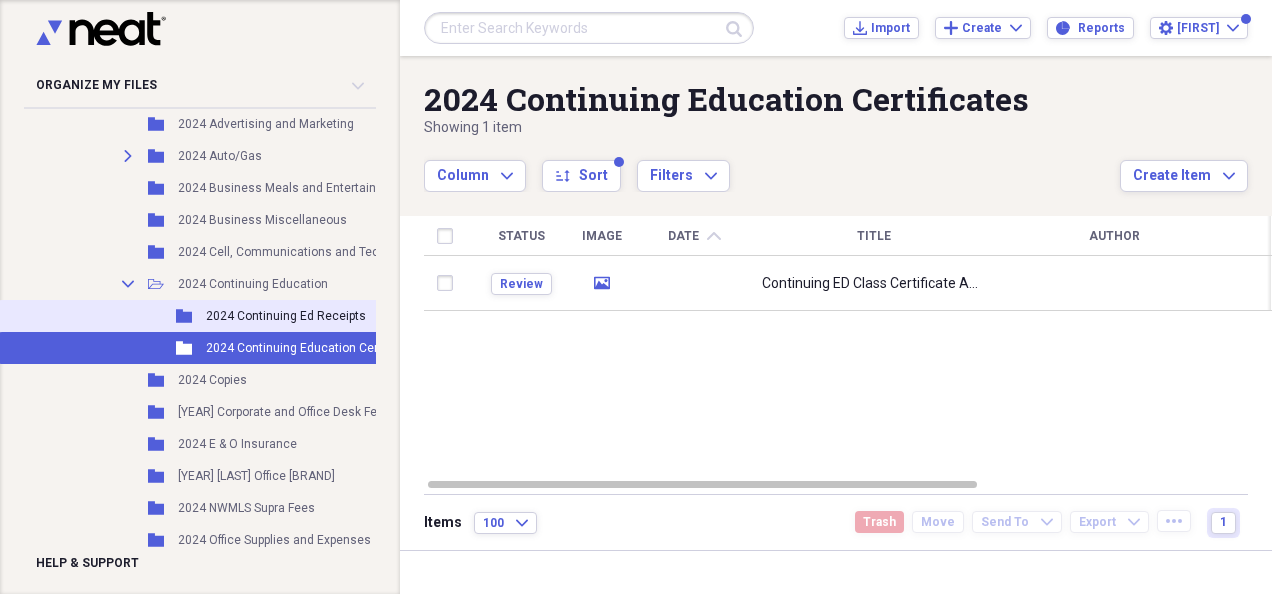 click on "2024 Continuing Ed Receipts" at bounding box center (286, 316) 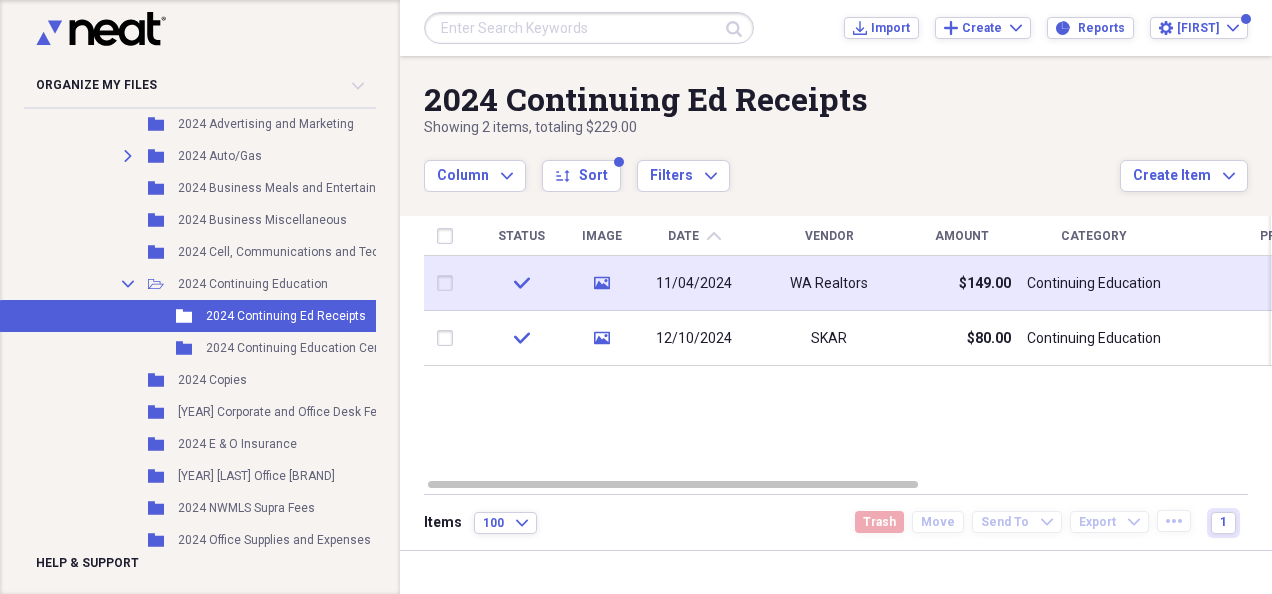 click on "WA Realtors" at bounding box center [829, 284] 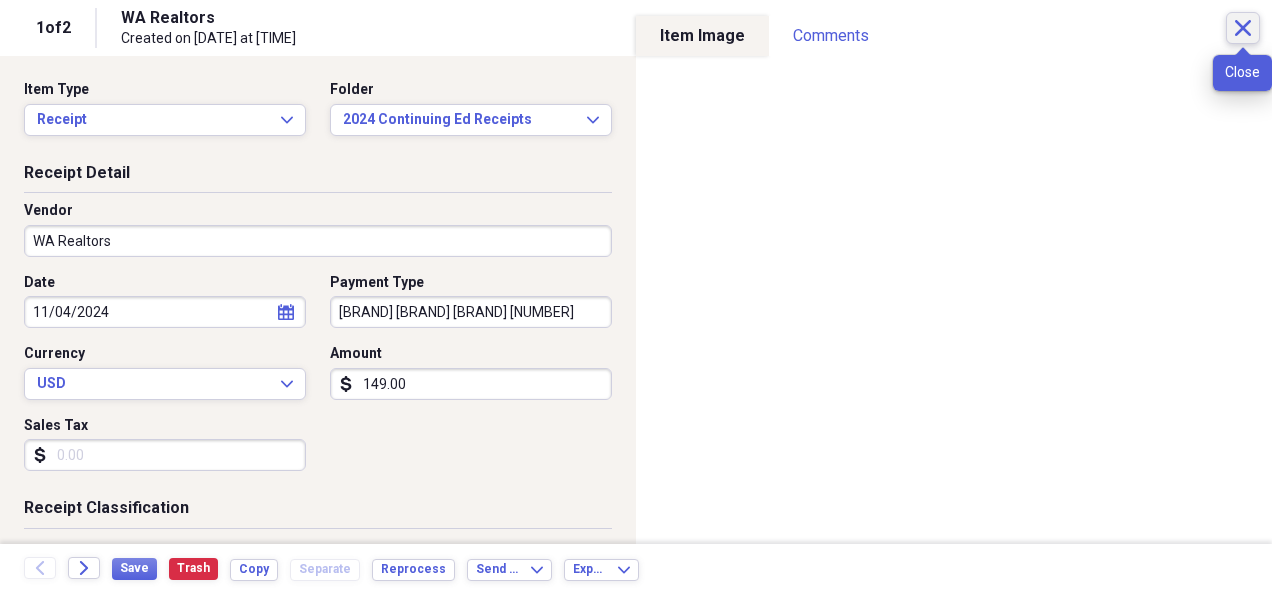 click on "Close" 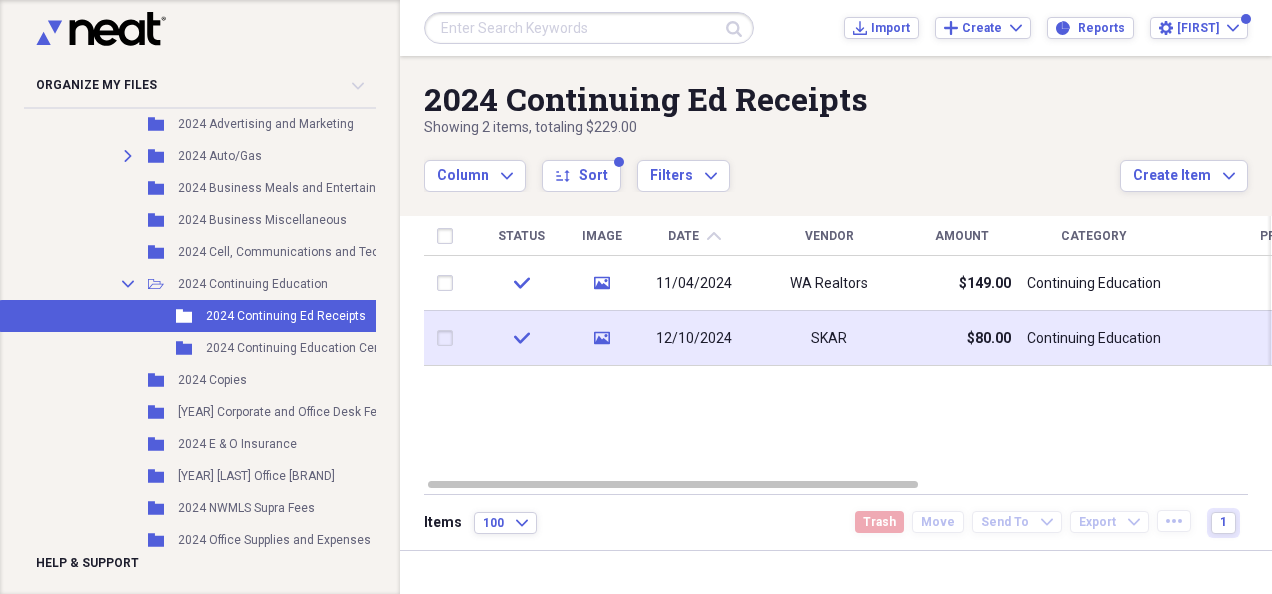 click on "SKAR" at bounding box center (829, 339) 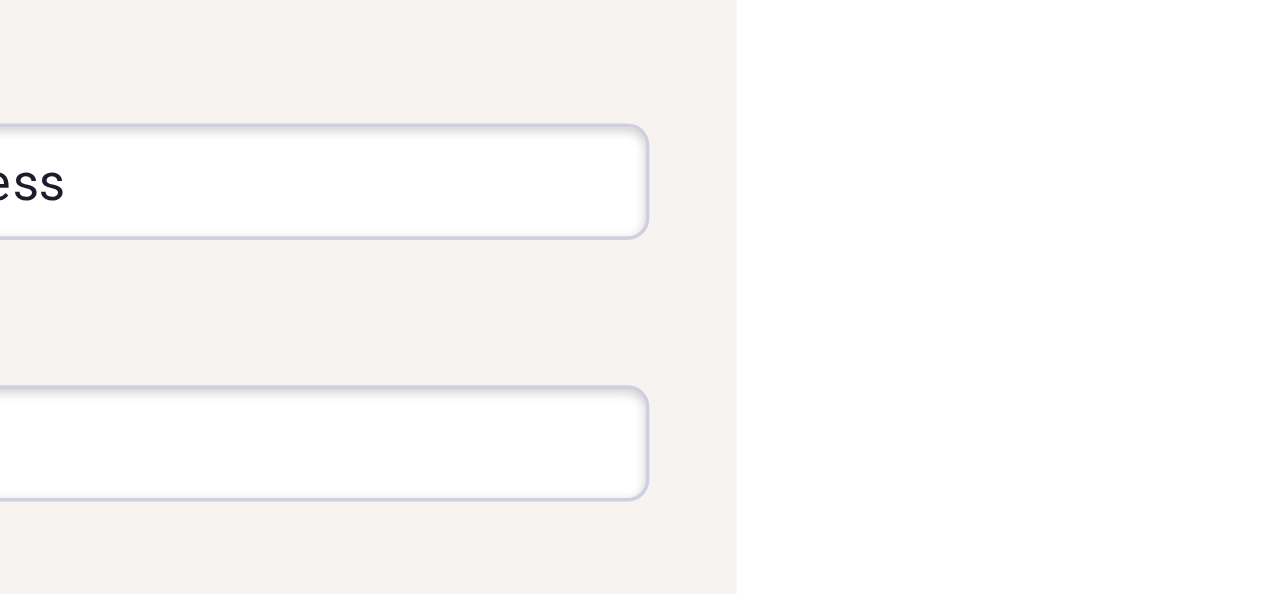 scroll, scrollTop: 4, scrollLeft: 0, axis: vertical 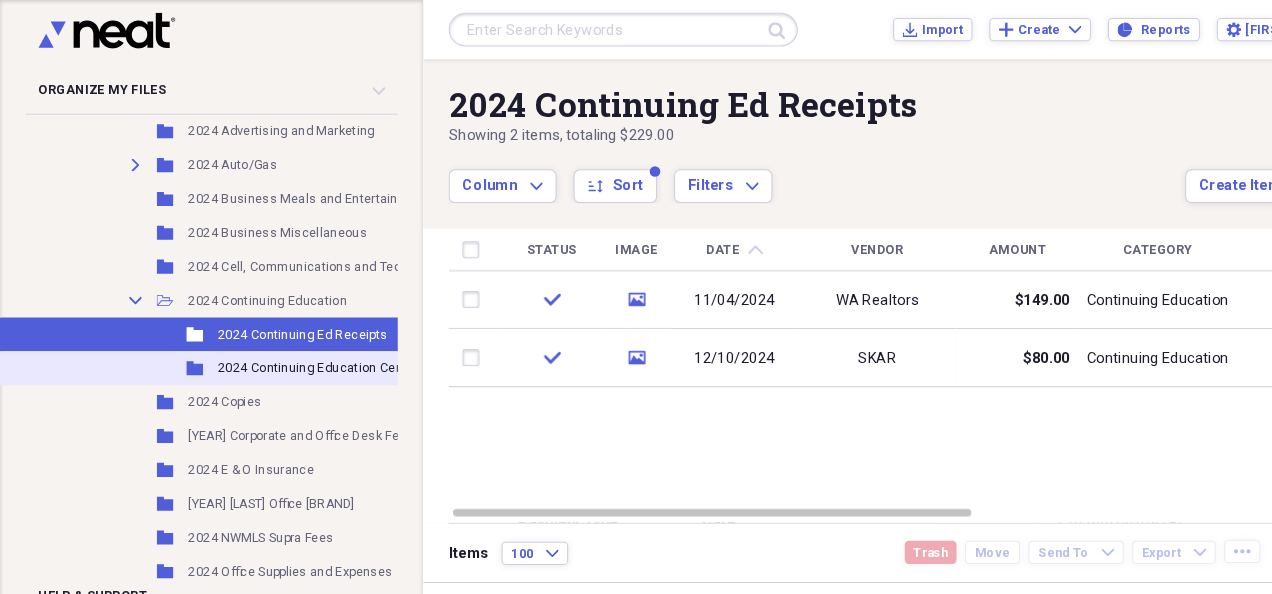 click on "2024 Continuing Education Certificates" at bounding box center (314, 348) 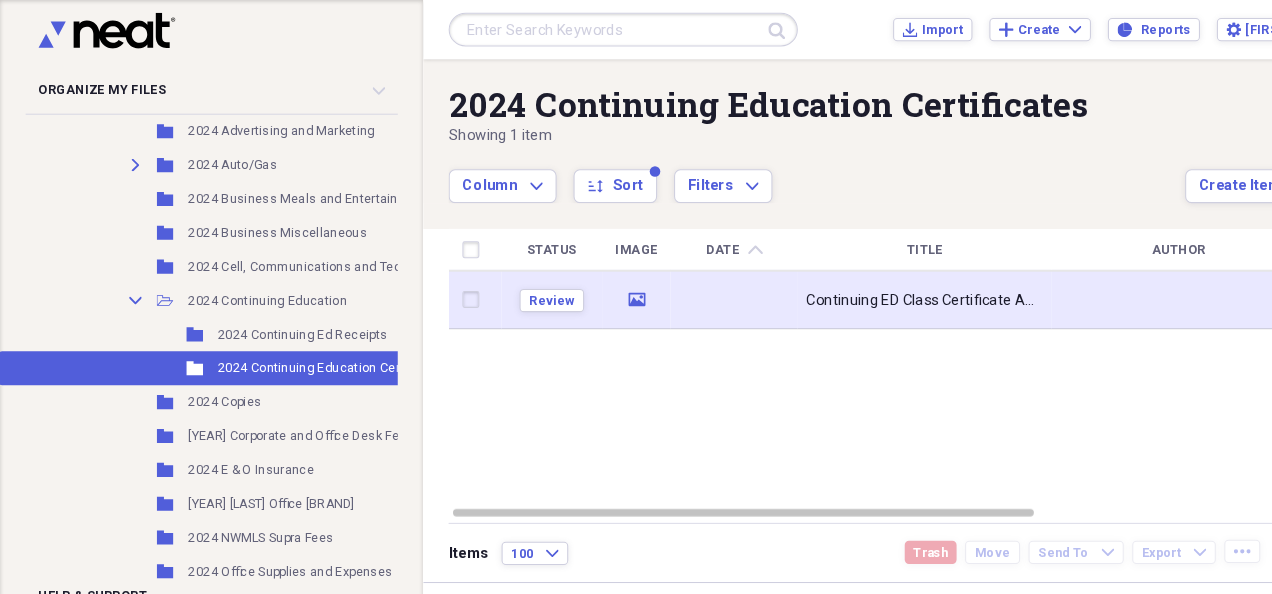 click on "Continuing ED Class Certificate ADU's [DATE]" at bounding box center [874, 284] 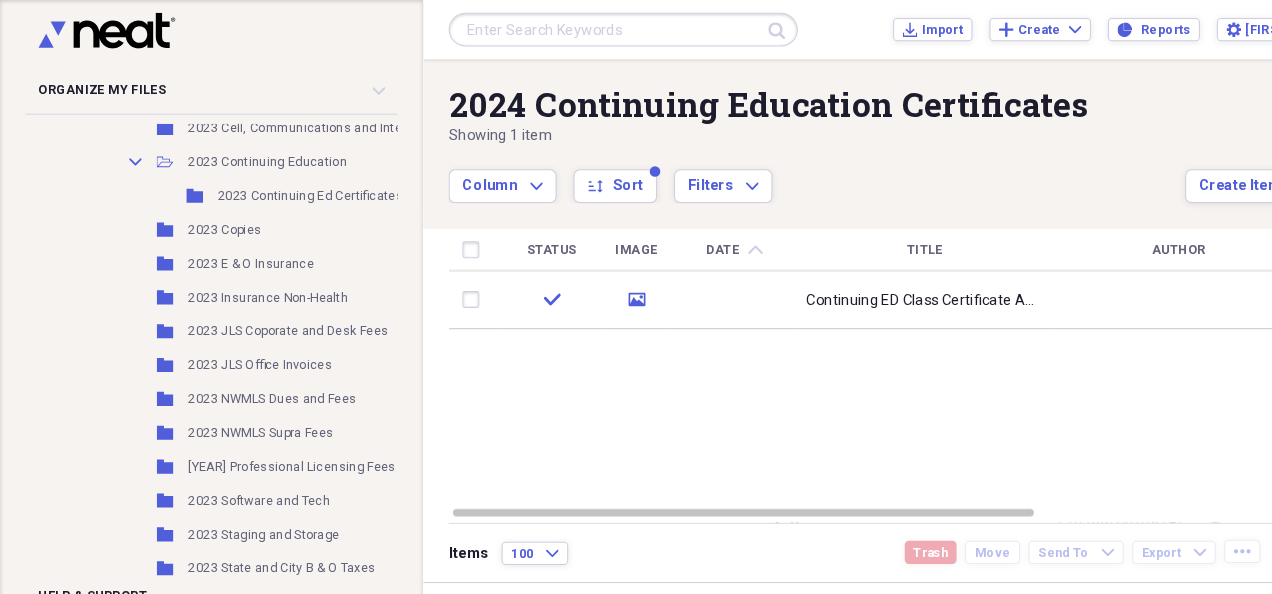 scroll, scrollTop: 1546, scrollLeft: 0, axis: vertical 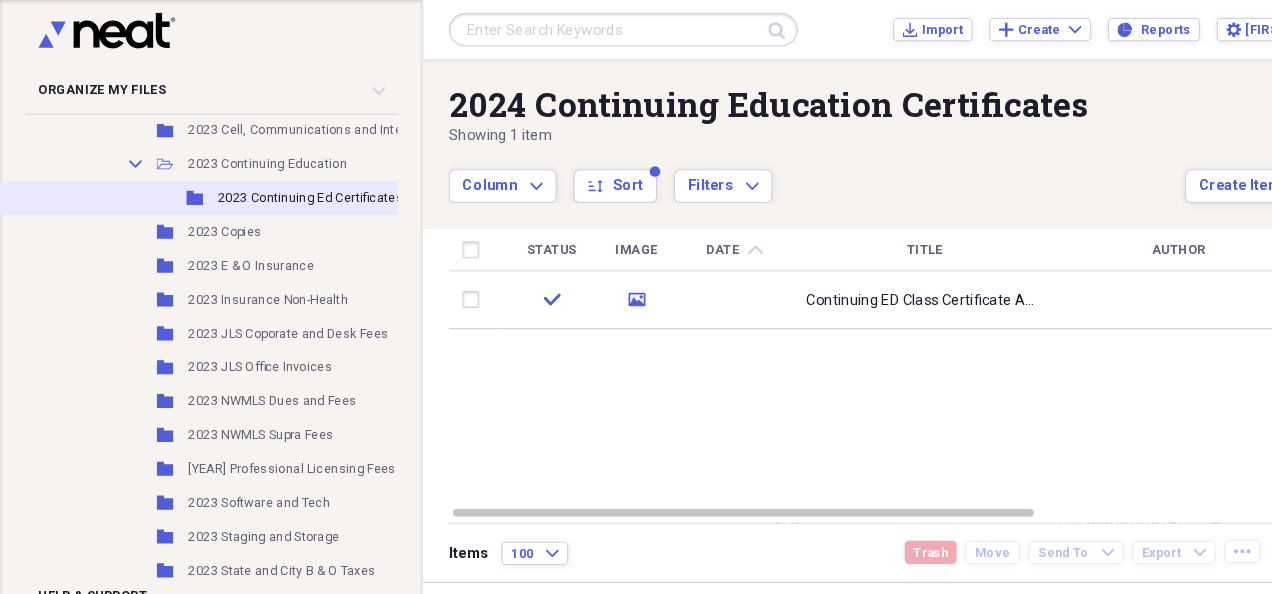 click on "2023 Continuing Ed Certificates" at bounding box center (293, 187) 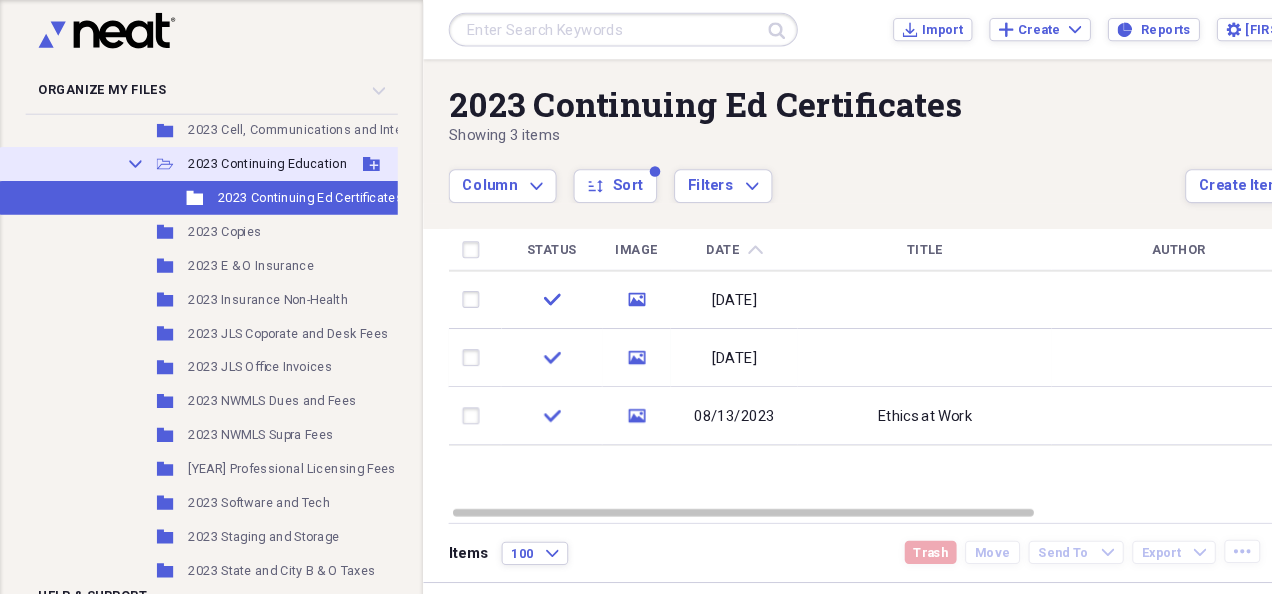click on "2023 Continuing Education" at bounding box center [253, 155] 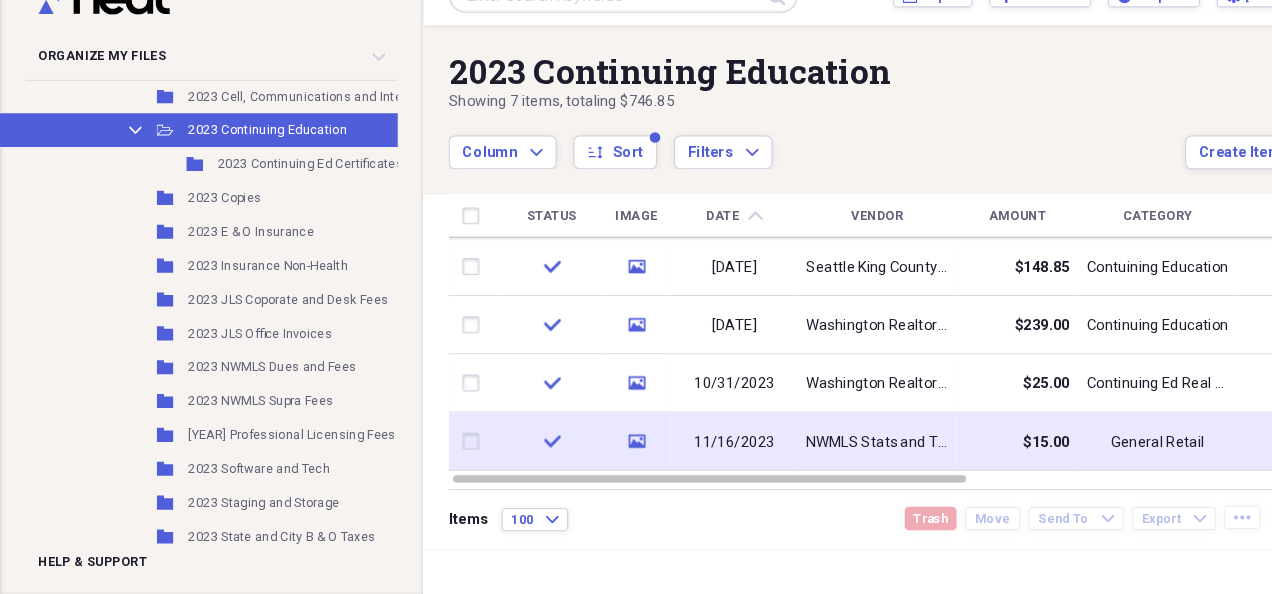 click on "NWMLS Stats and Tools Zoom Class" at bounding box center (829, 450) 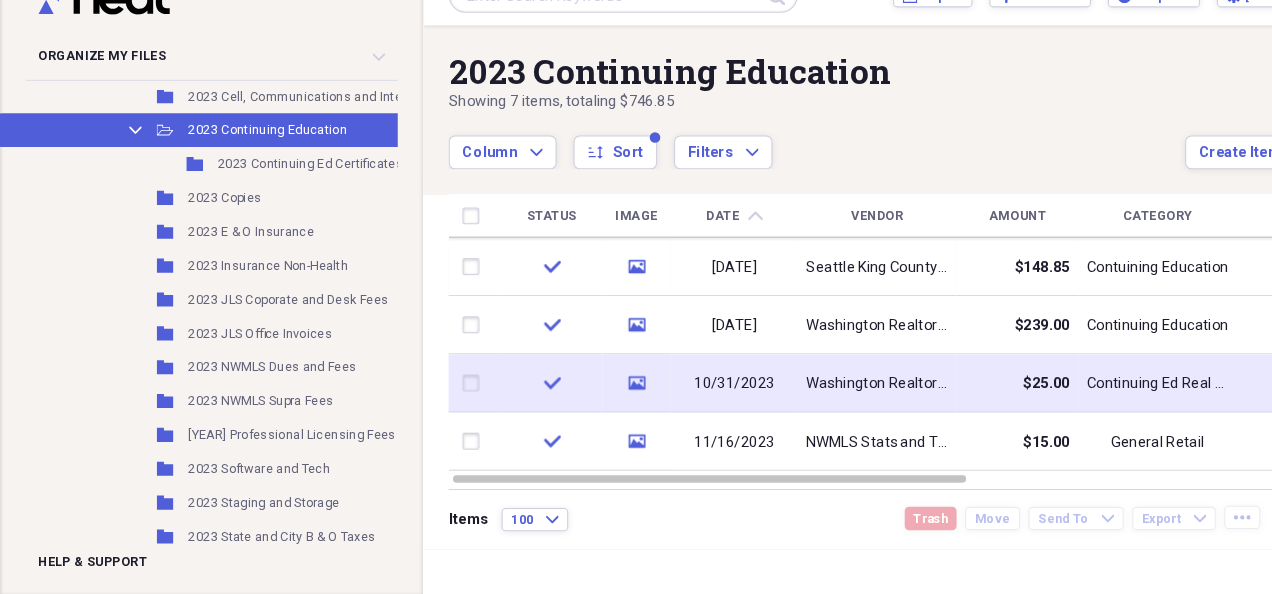 click on "Washington Realtors Assocation" at bounding box center [829, 395] 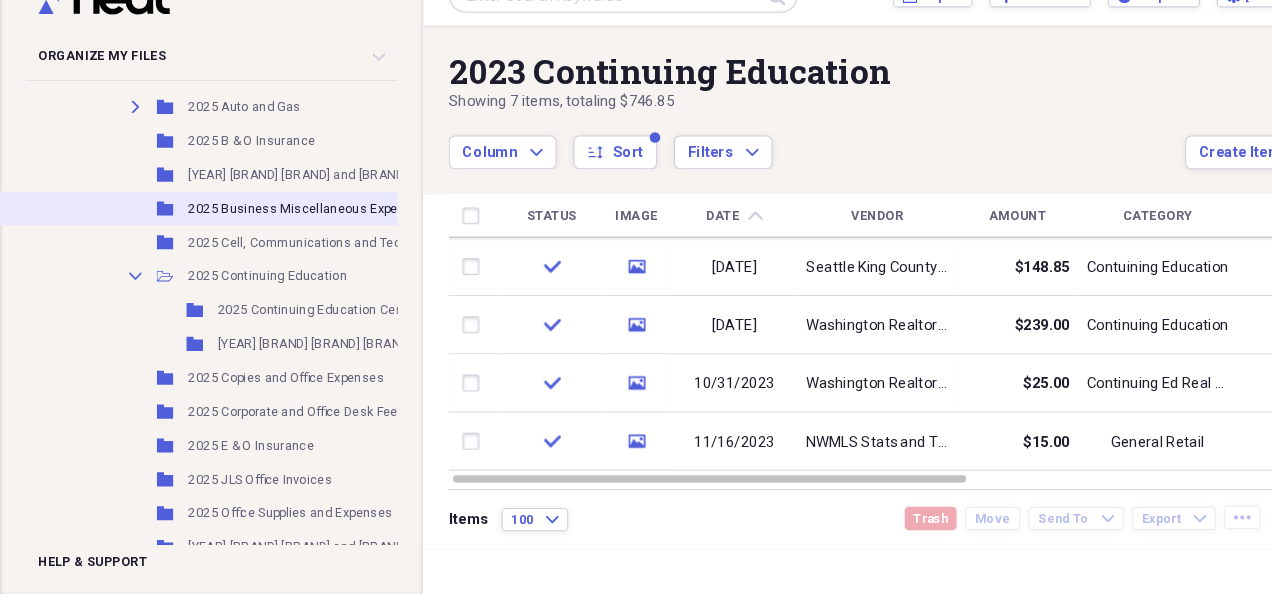 scroll, scrollTop: 4610, scrollLeft: 0, axis: vertical 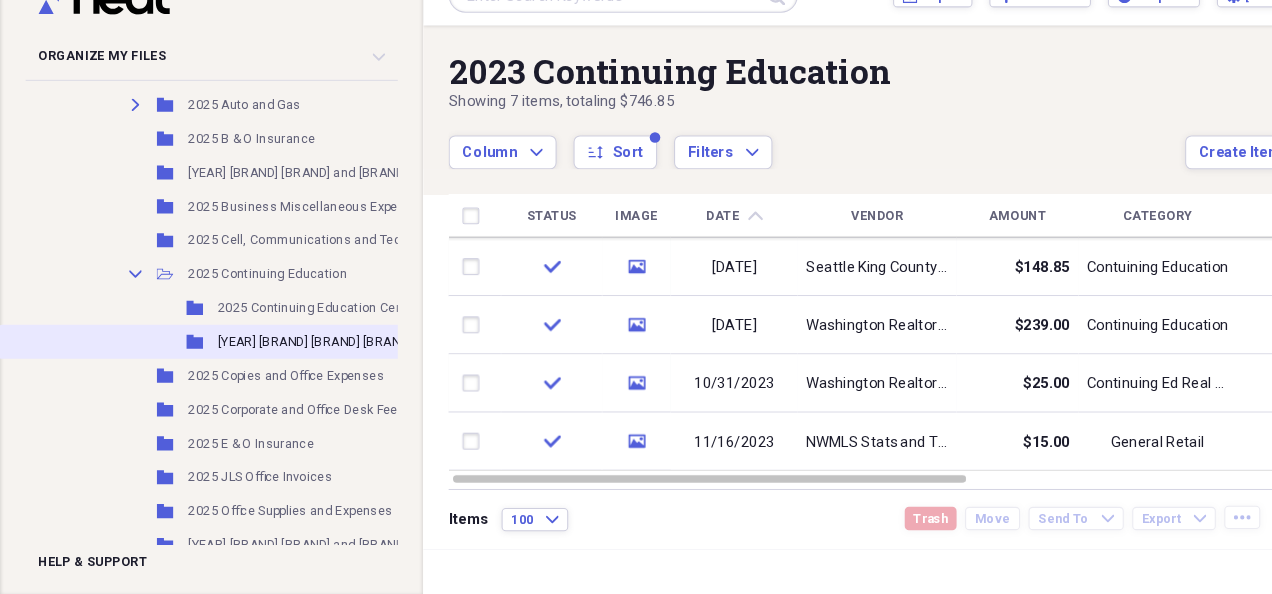 click on "[YEAR] [BRAND] [BRAND] [BRAND]" at bounding box center (297, 355) 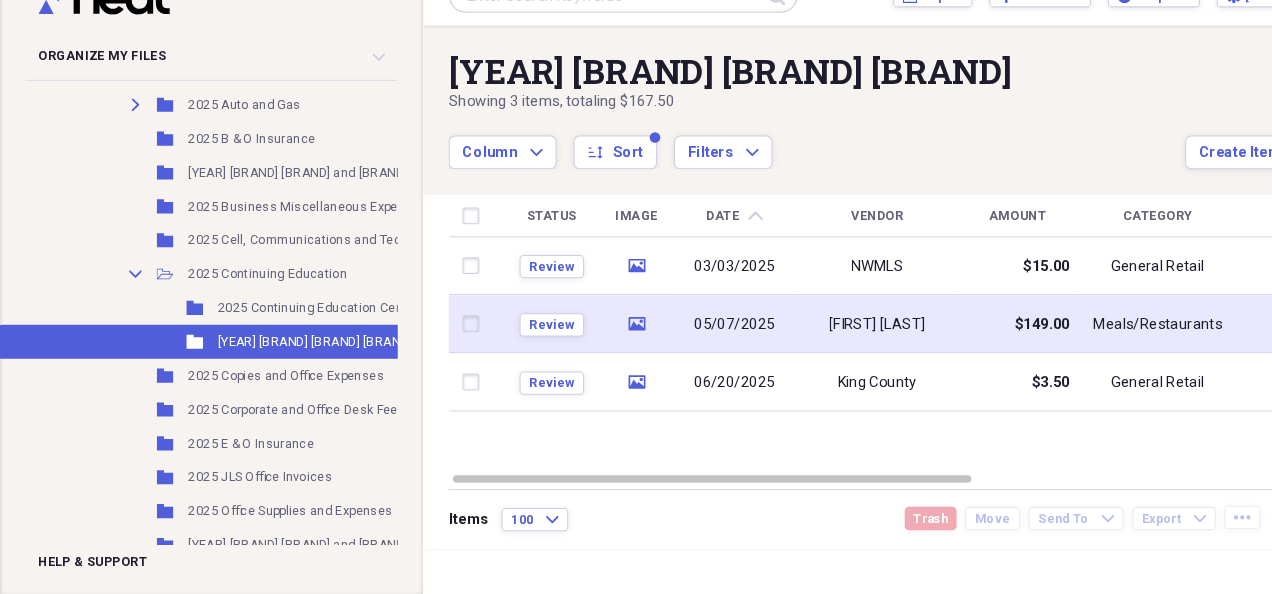 click on "05/07/2025" at bounding box center [694, 339] 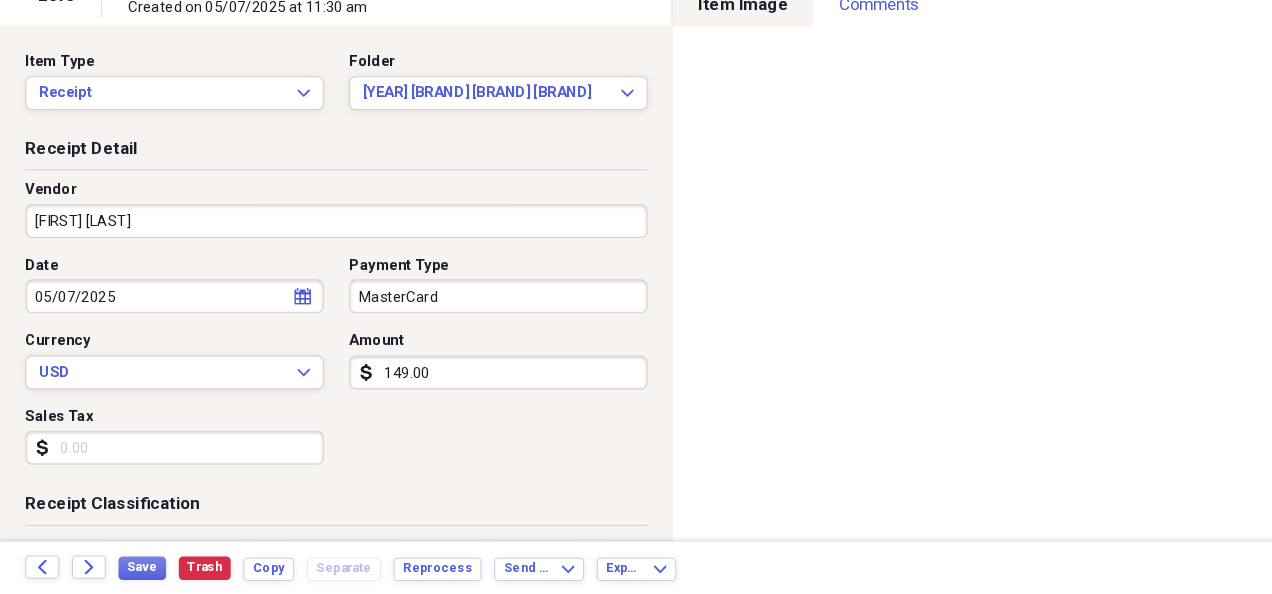 click on "[FIRST] [LAST]" at bounding box center (318, 241) 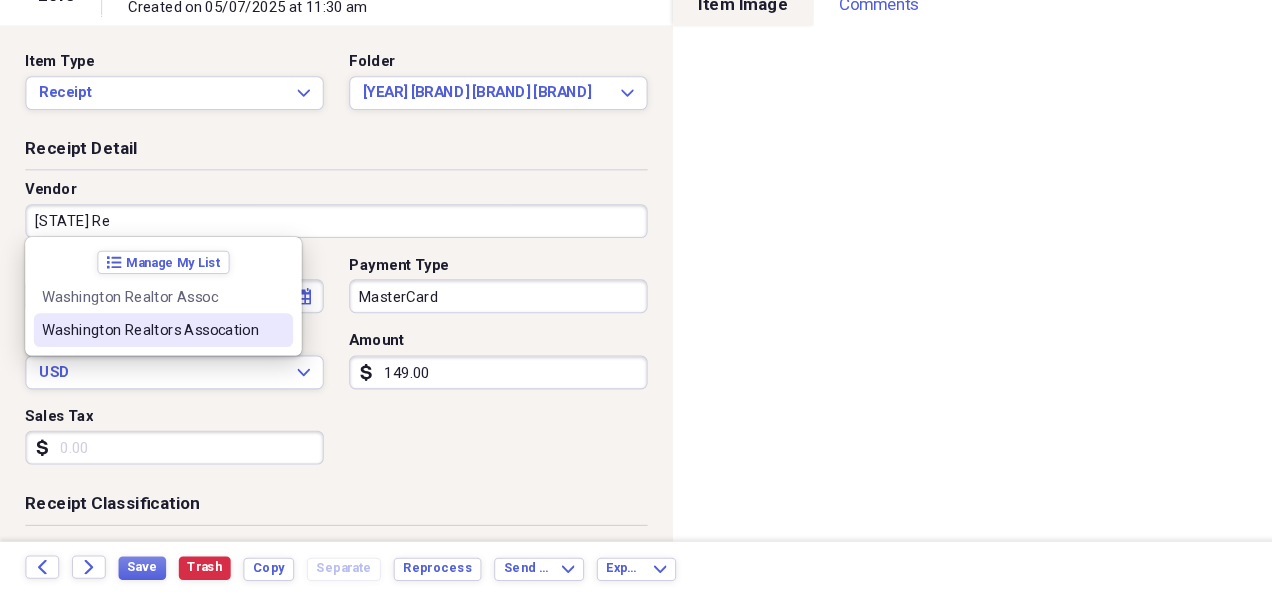 click at bounding box center [261, 344] 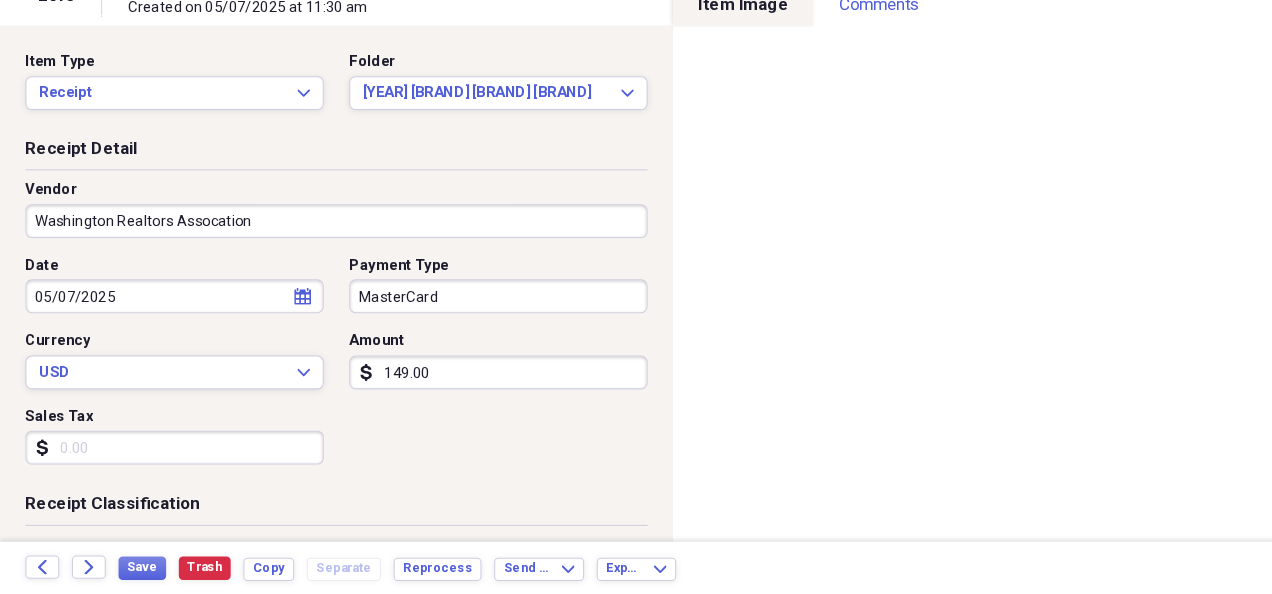 type on "Realtor Assocation" 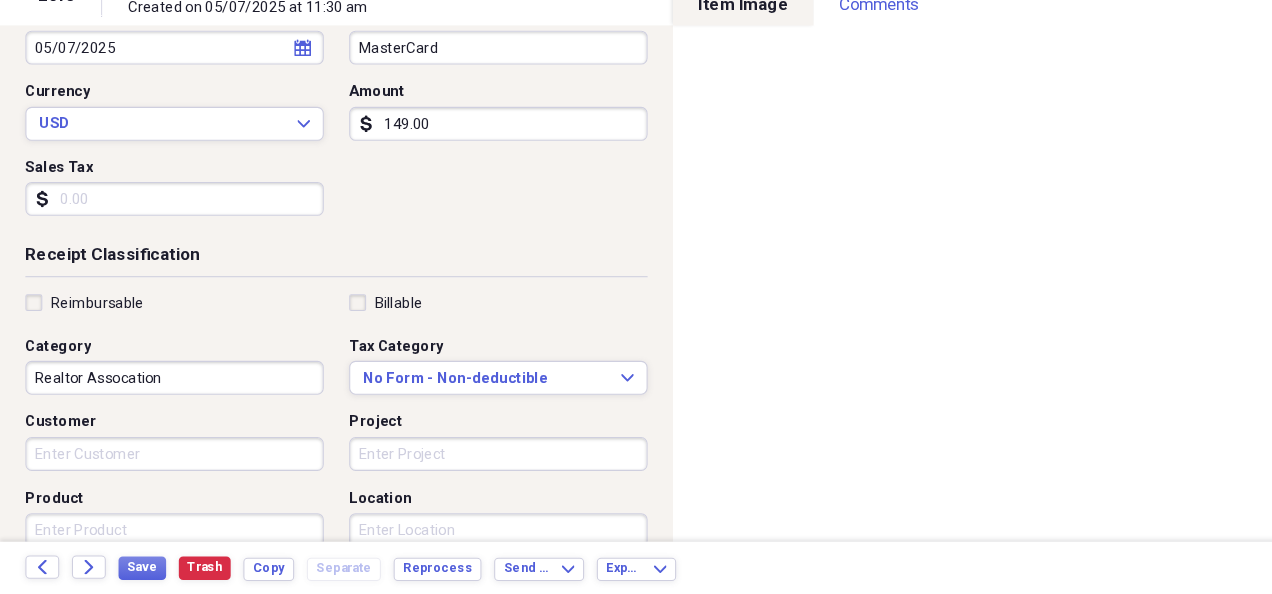 scroll, scrollTop: 237, scrollLeft: 0, axis: vertical 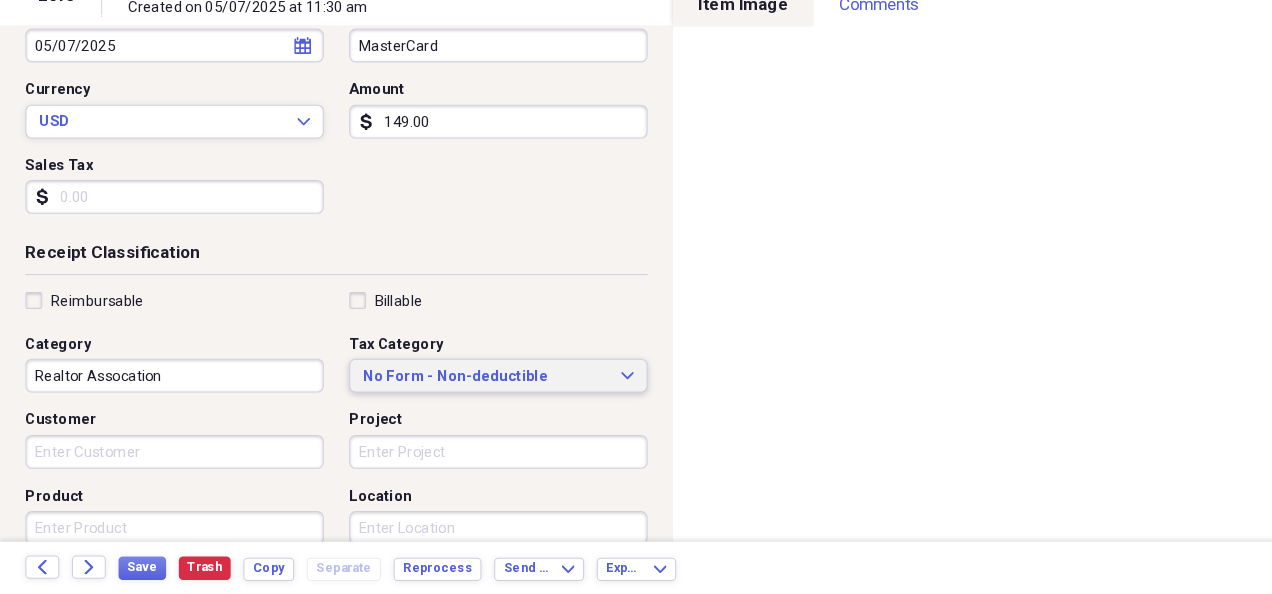click on "No Form - Non-deductible" at bounding box center [459, 388] 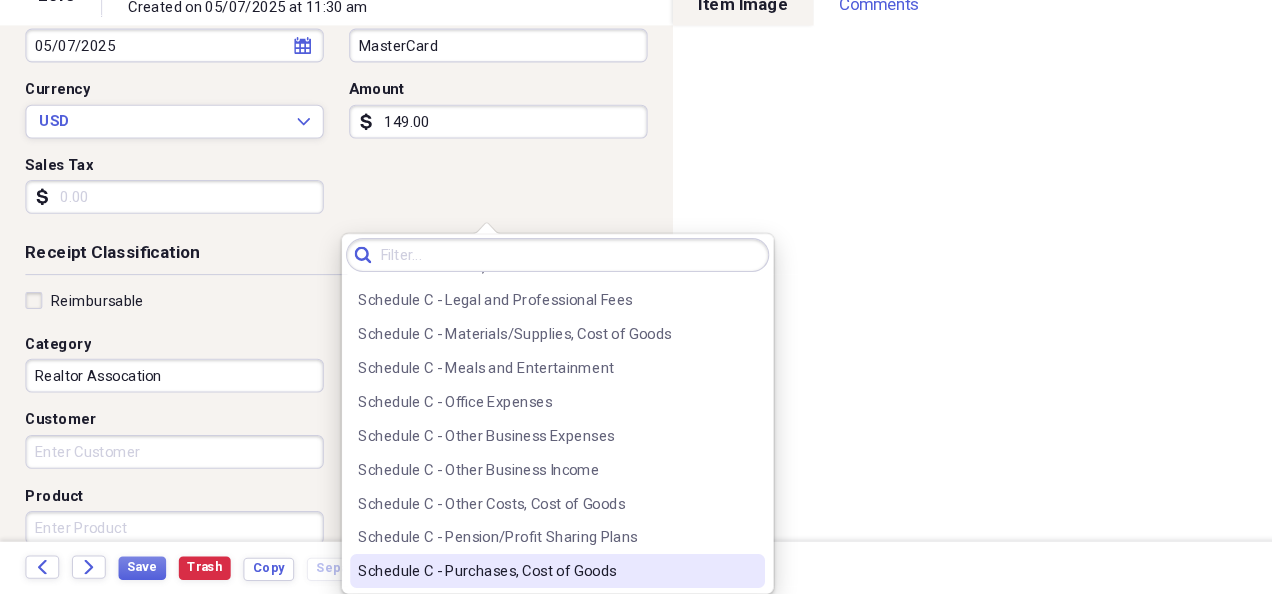 scroll, scrollTop: 3918, scrollLeft: 0, axis: vertical 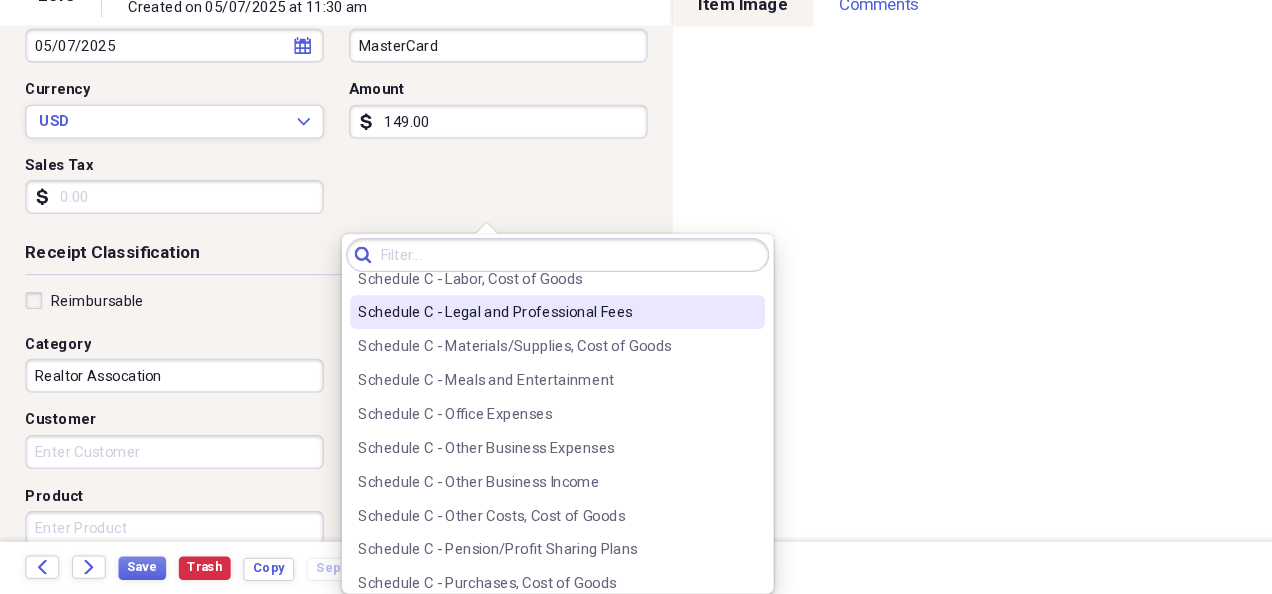 click on "Schedule C - Legal and Professional Fees" at bounding box center (515, 327) 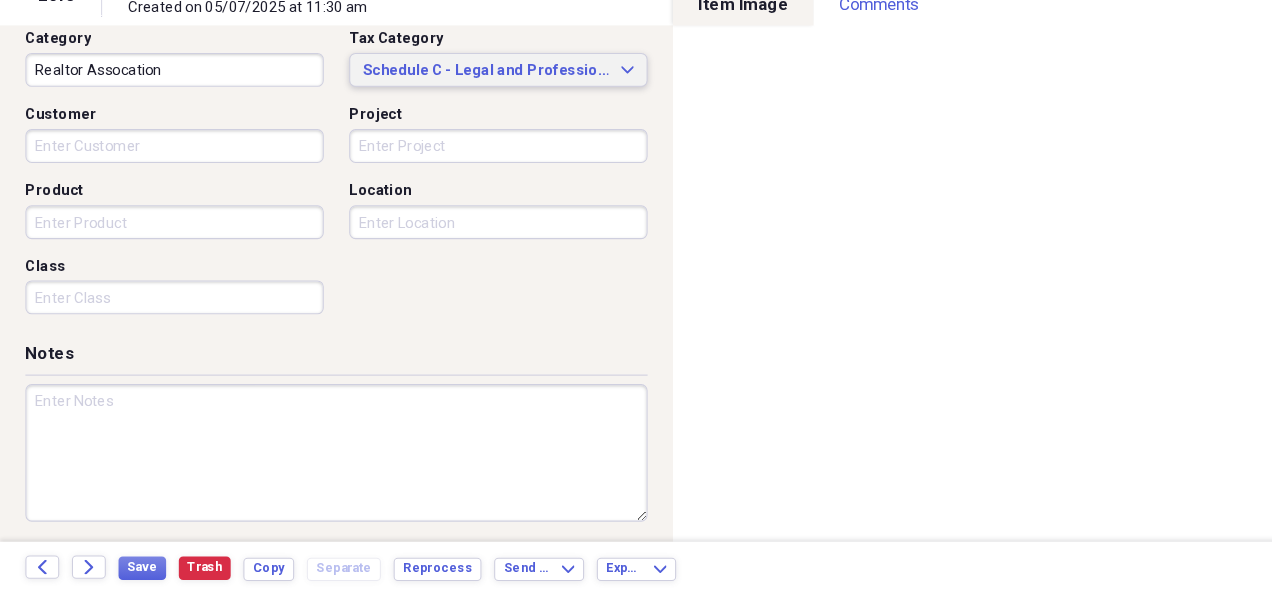 scroll, scrollTop: 527, scrollLeft: 0, axis: vertical 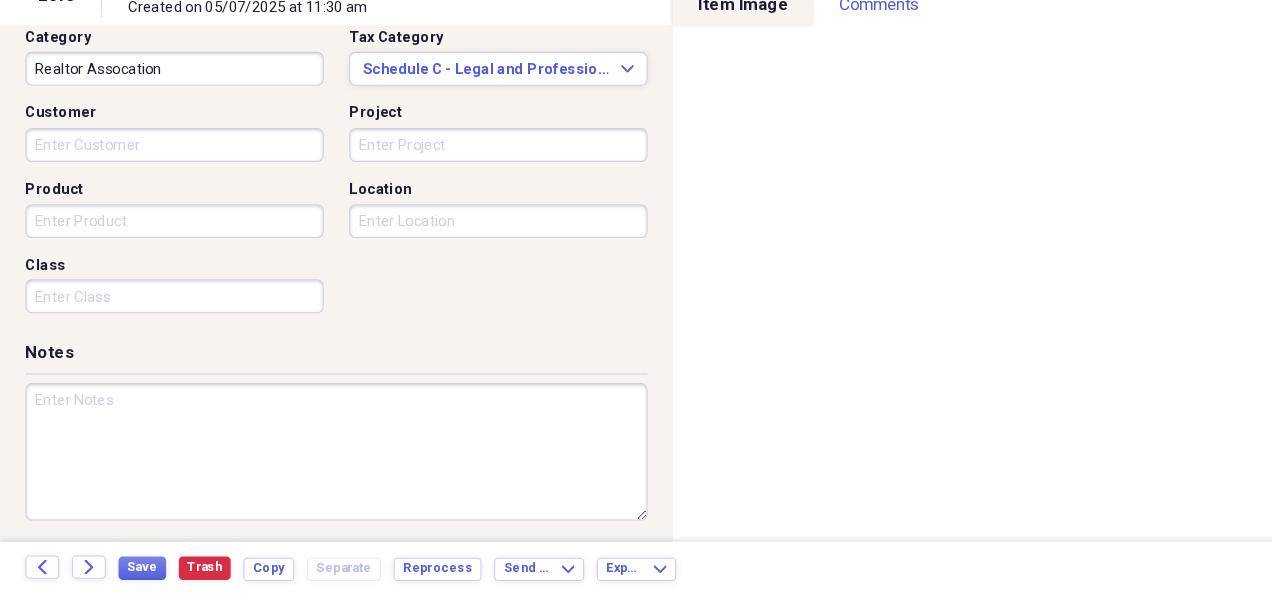 click at bounding box center [318, 459] 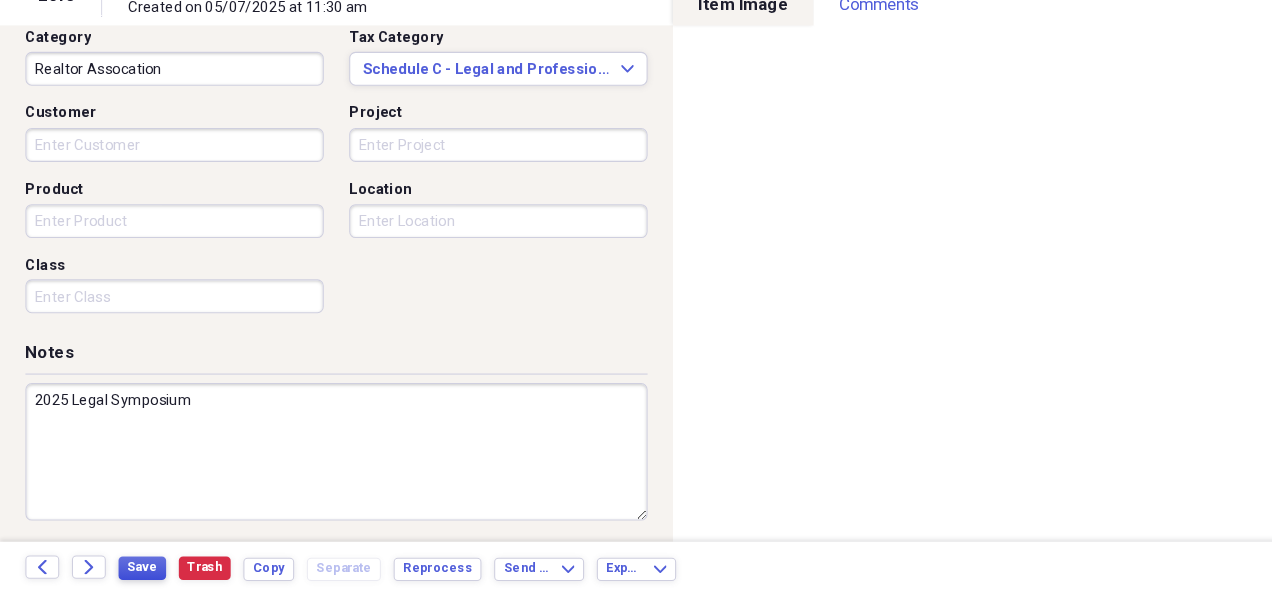 type on "2025 Legal Symposium" 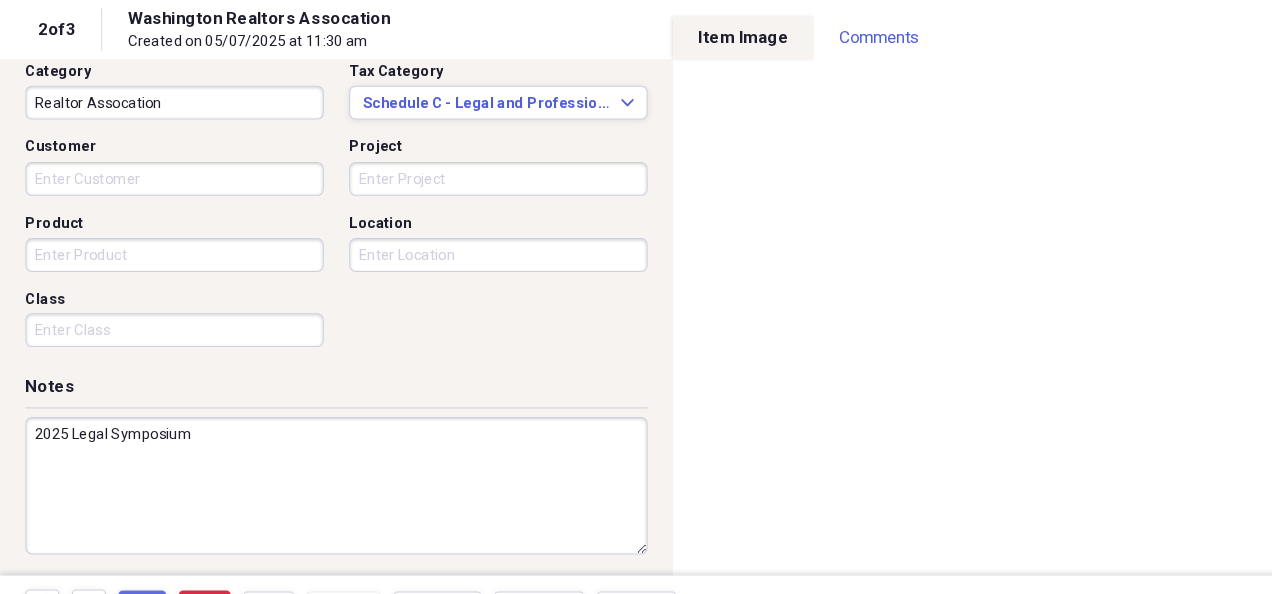 scroll, scrollTop: 0, scrollLeft: 0, axis: both 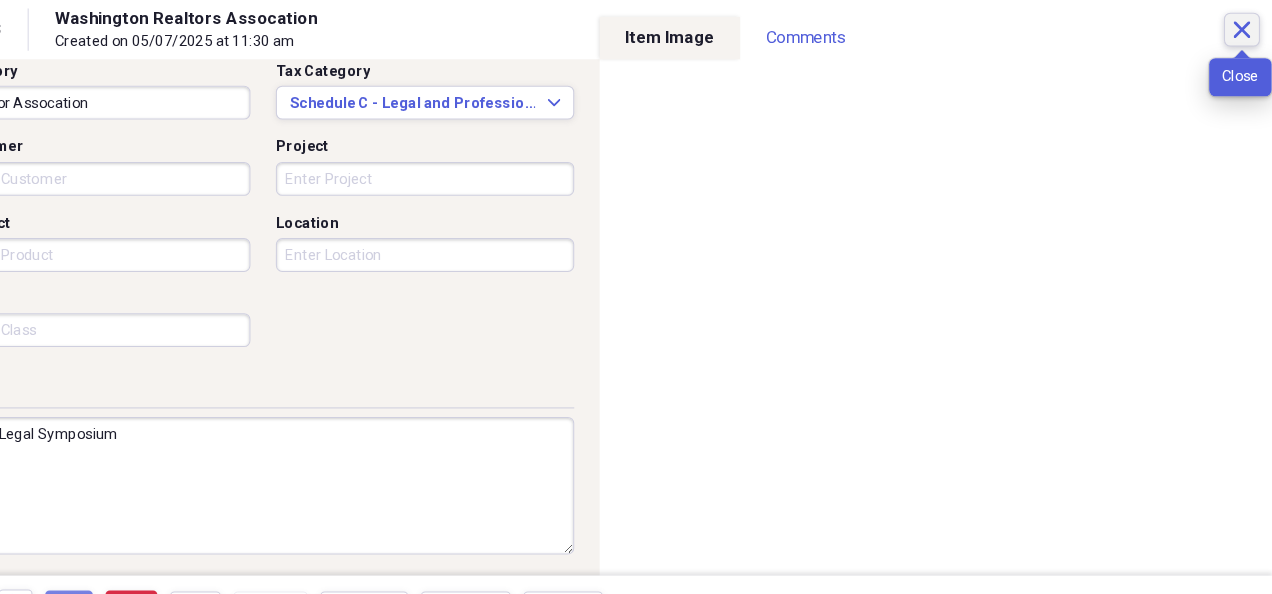 click on "Close" 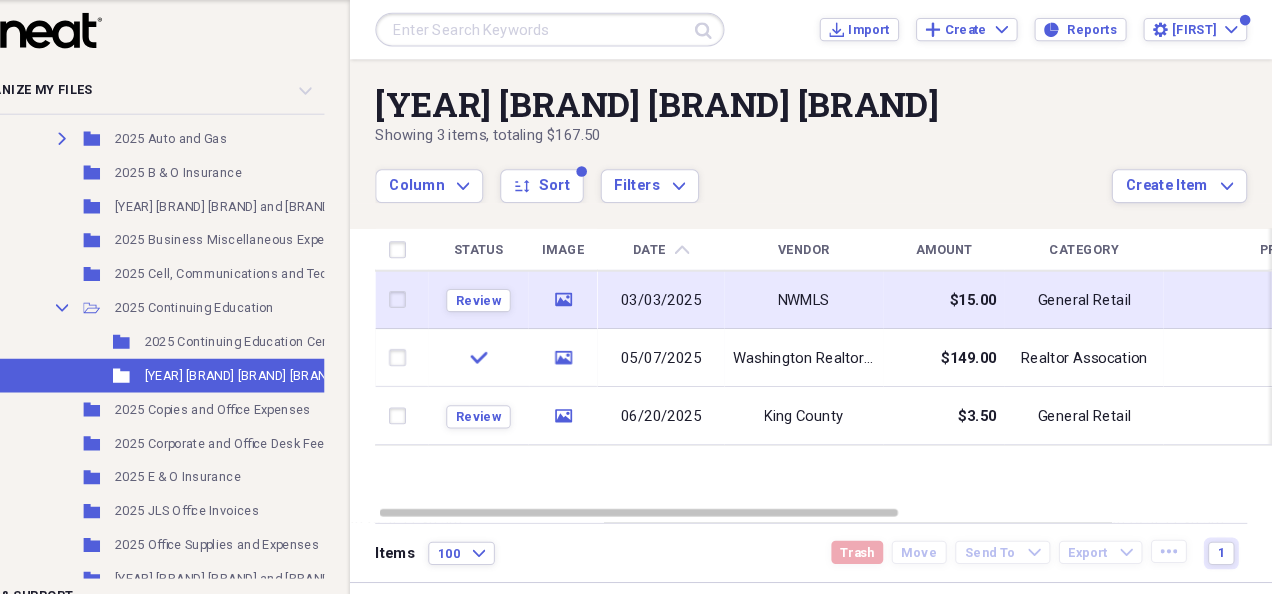 click on "03/03/2025" at bounding box center [694, 284] 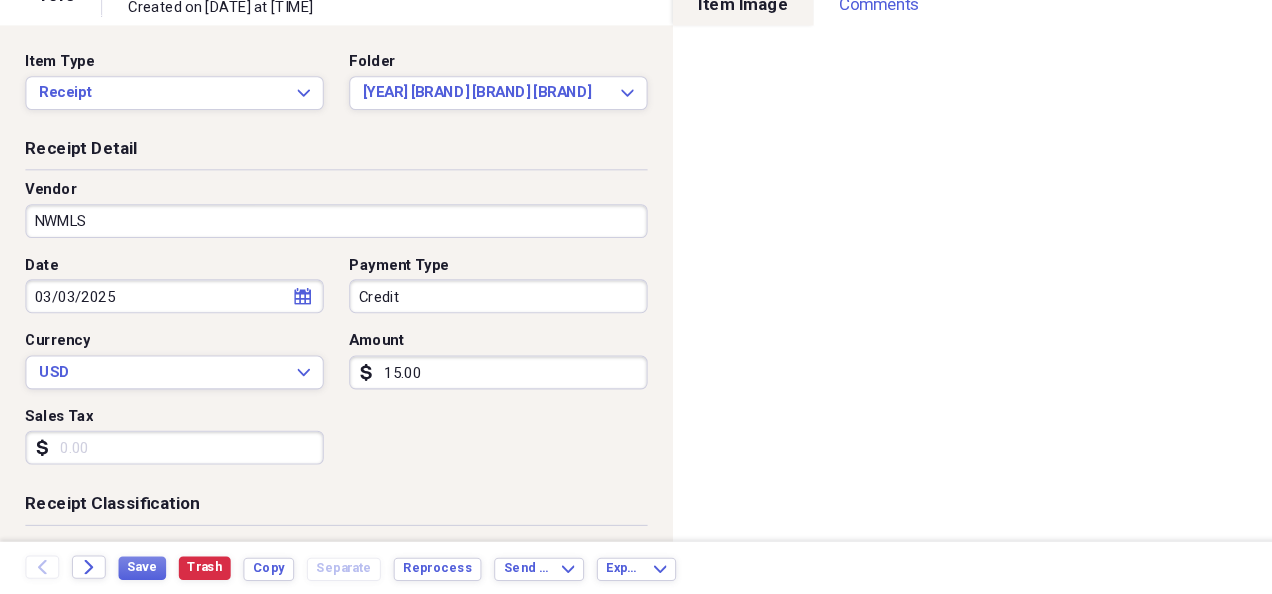 scroll, scrollTop: 0, scrollLeft: 0, axis: both 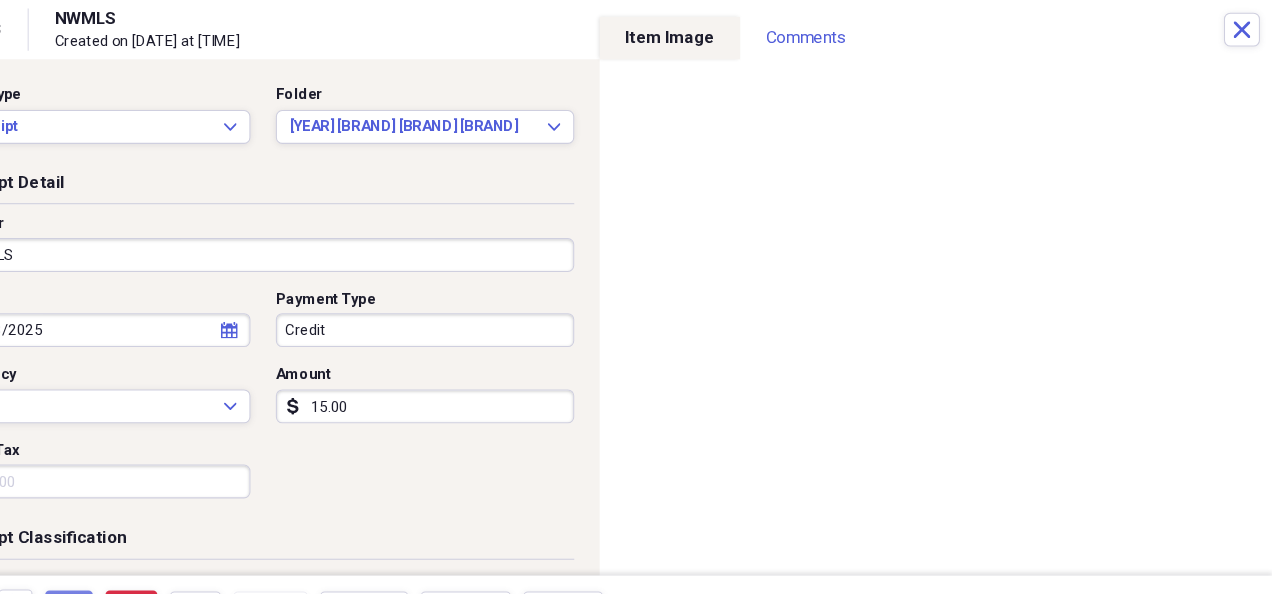click on "1  of  3 NWMLS Created on 03/10/2025 at 5:24 pm Close" at bounding box center [636, 28] 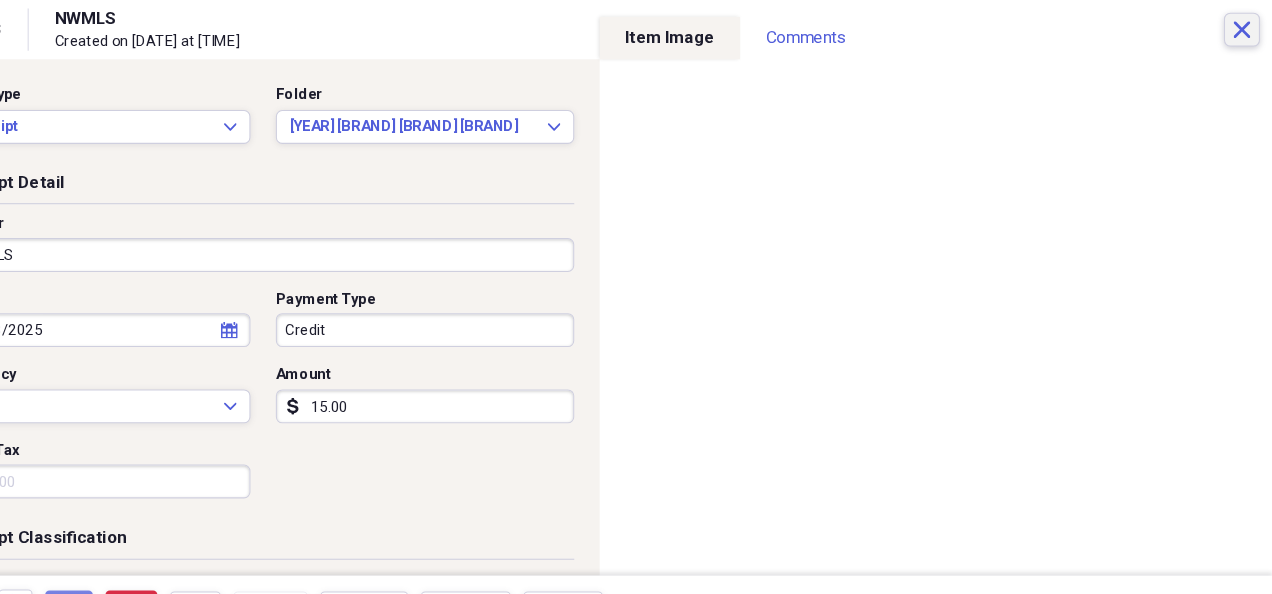 click on "Close" 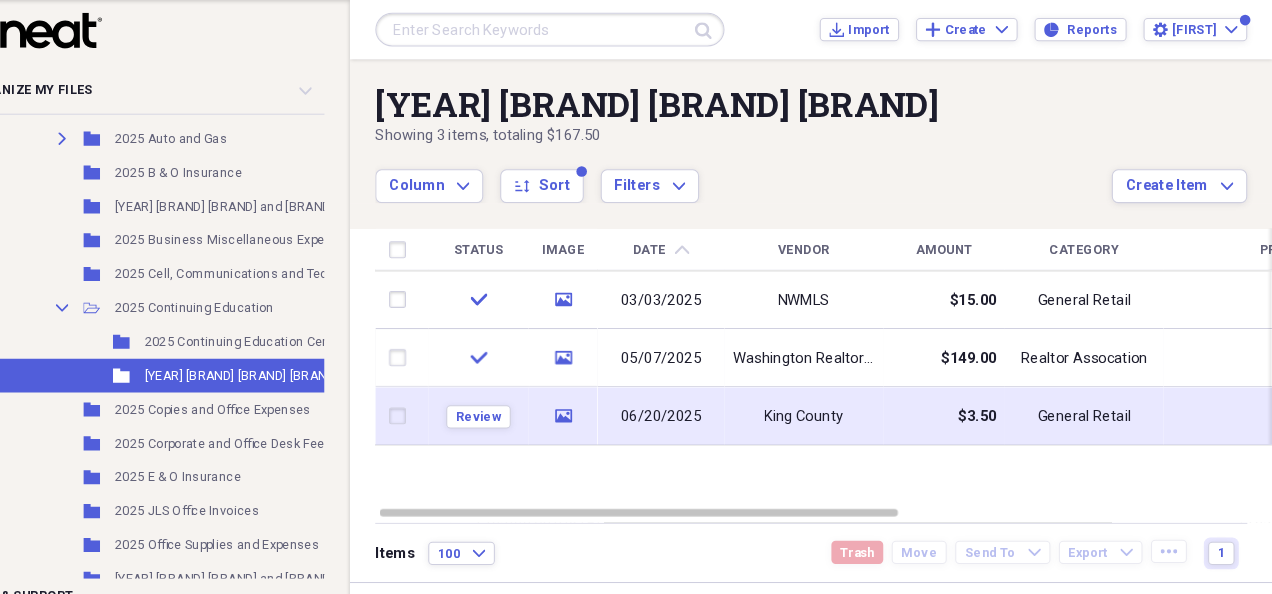 click on "06/20/2025" at bounding box center [694, 394] 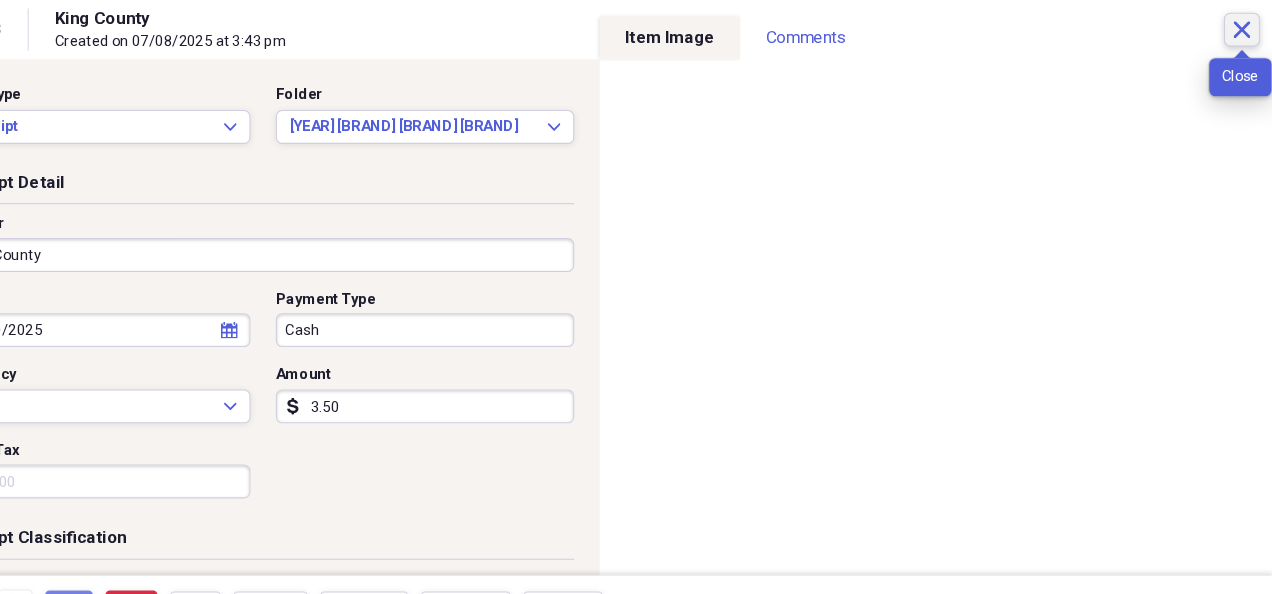 click on "Close" at bounding box center (1243, 28) 